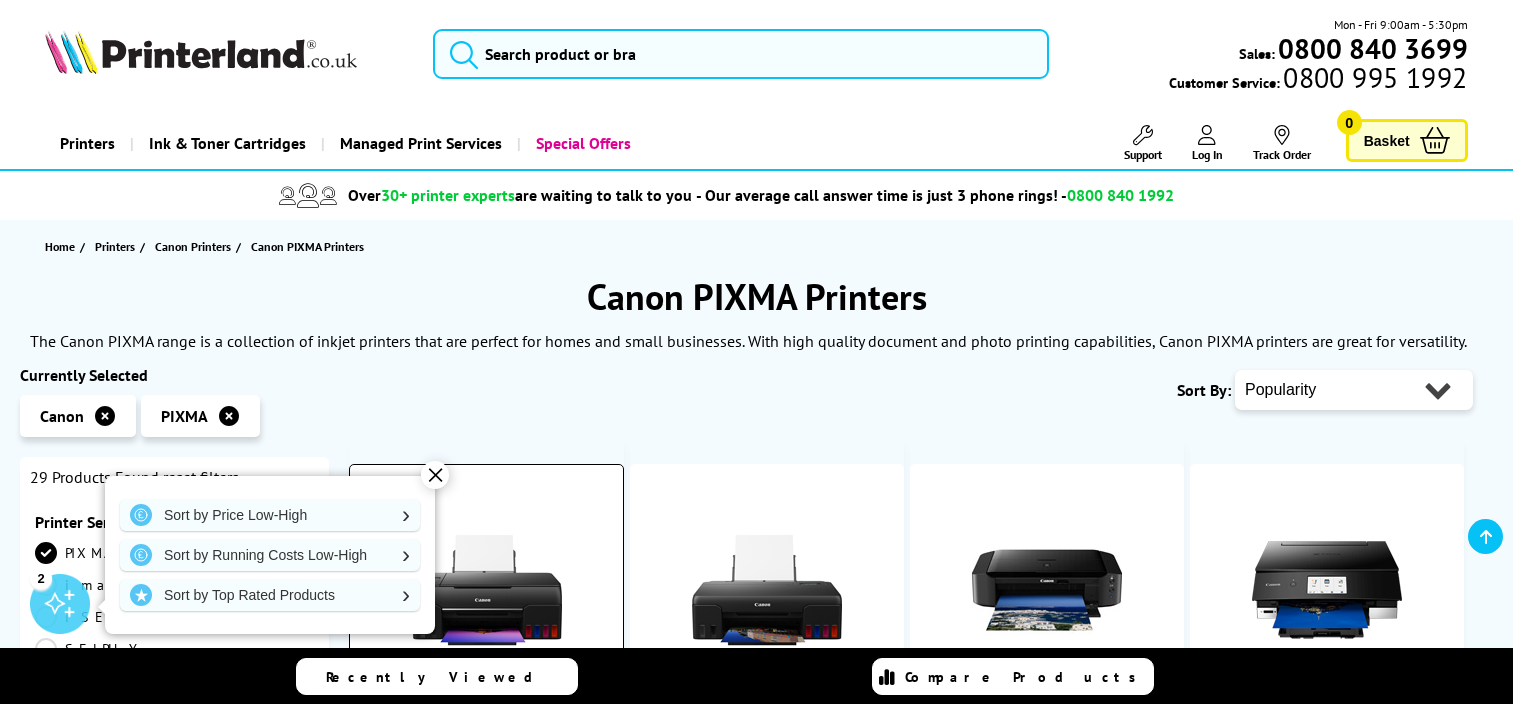 scroll, scrollTop: 300, scrollLeft: 0, axis: vertical 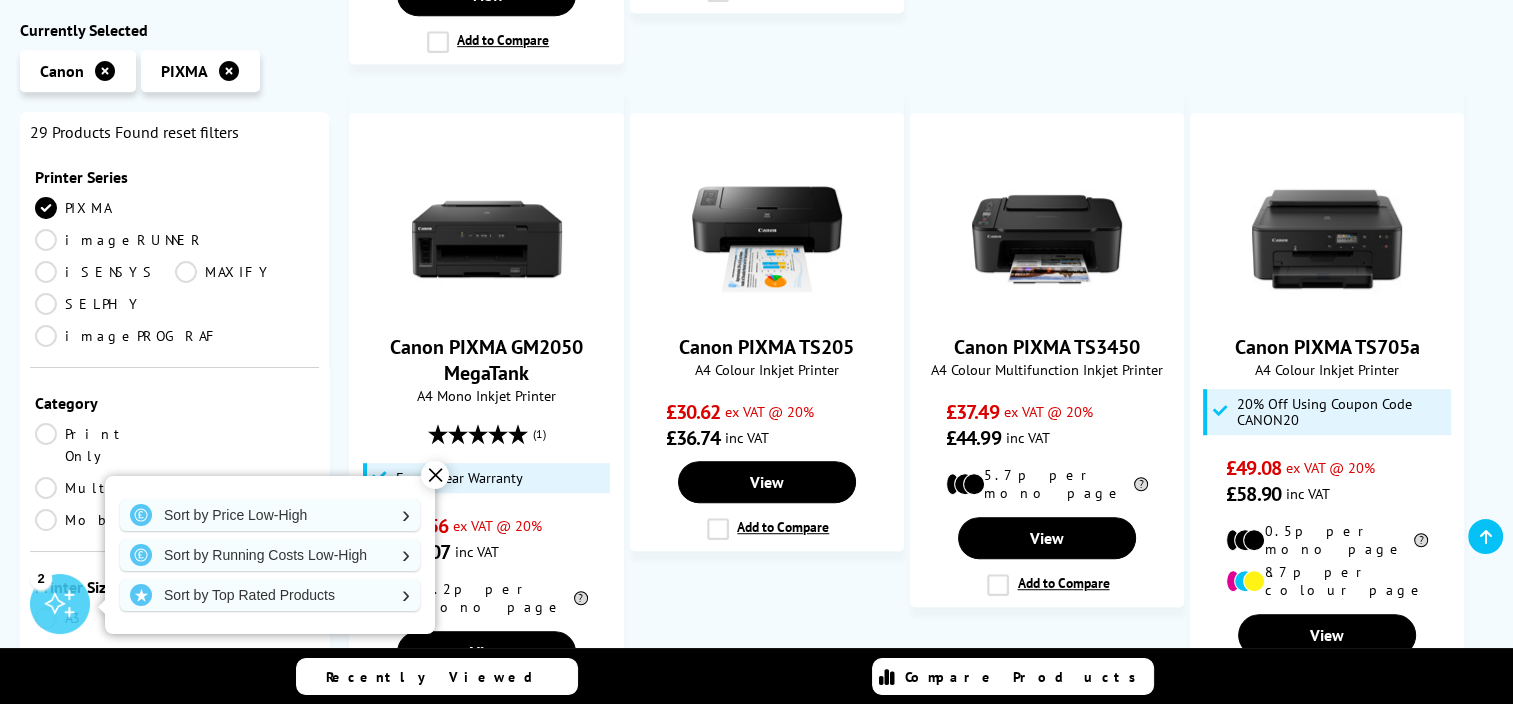 click on "✕" at bounding box center (435, 475) 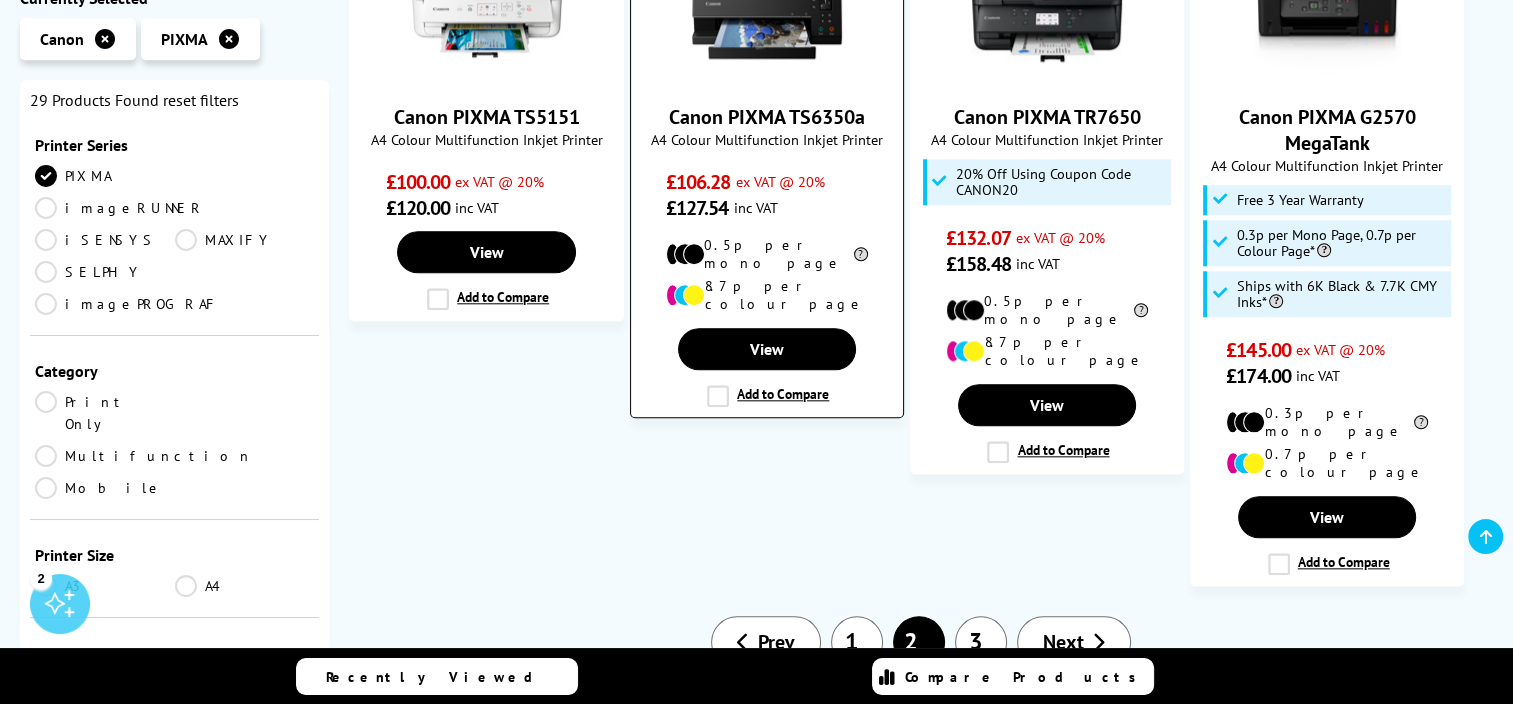 scroll, scrollTop: 2000, scrollLeft: 0, axis: vertical 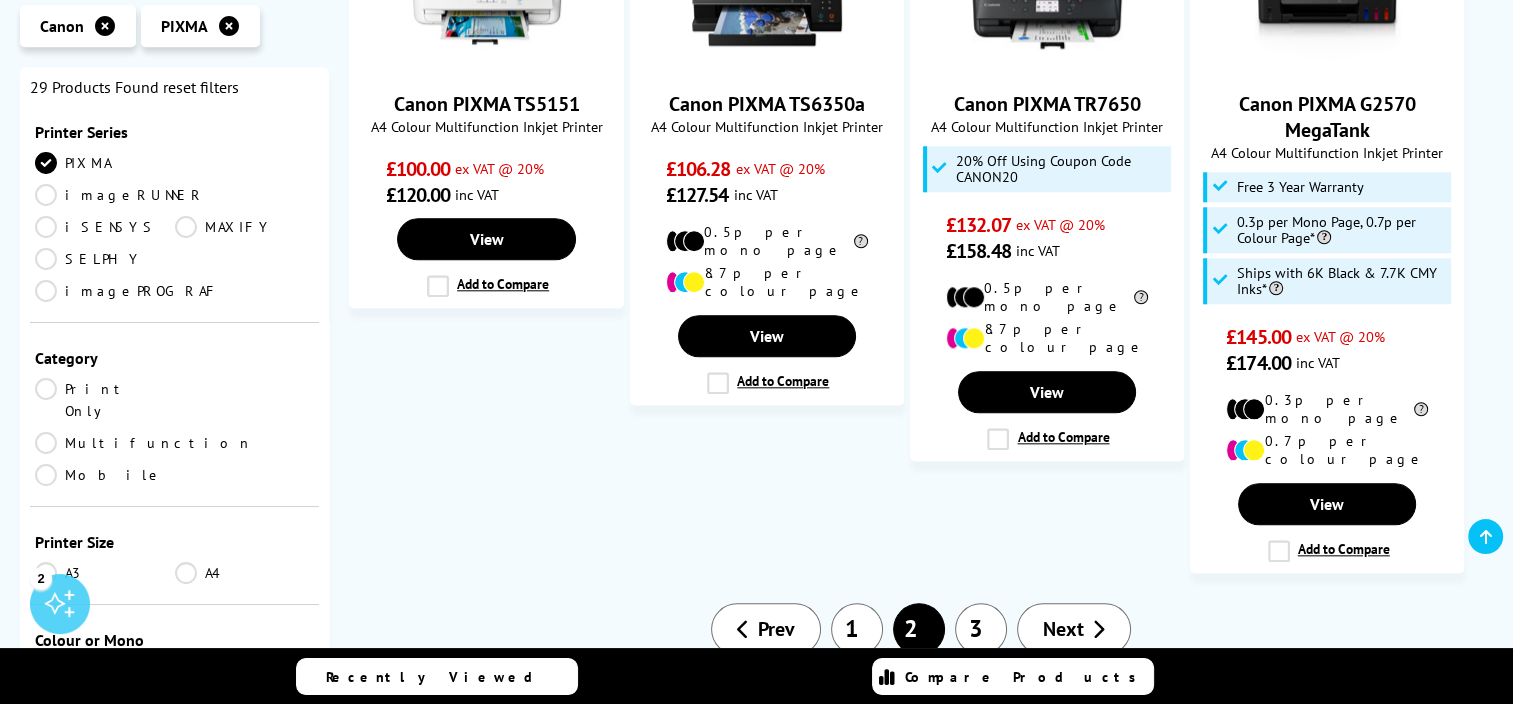 click on "3" at bounding box center [981, 629] 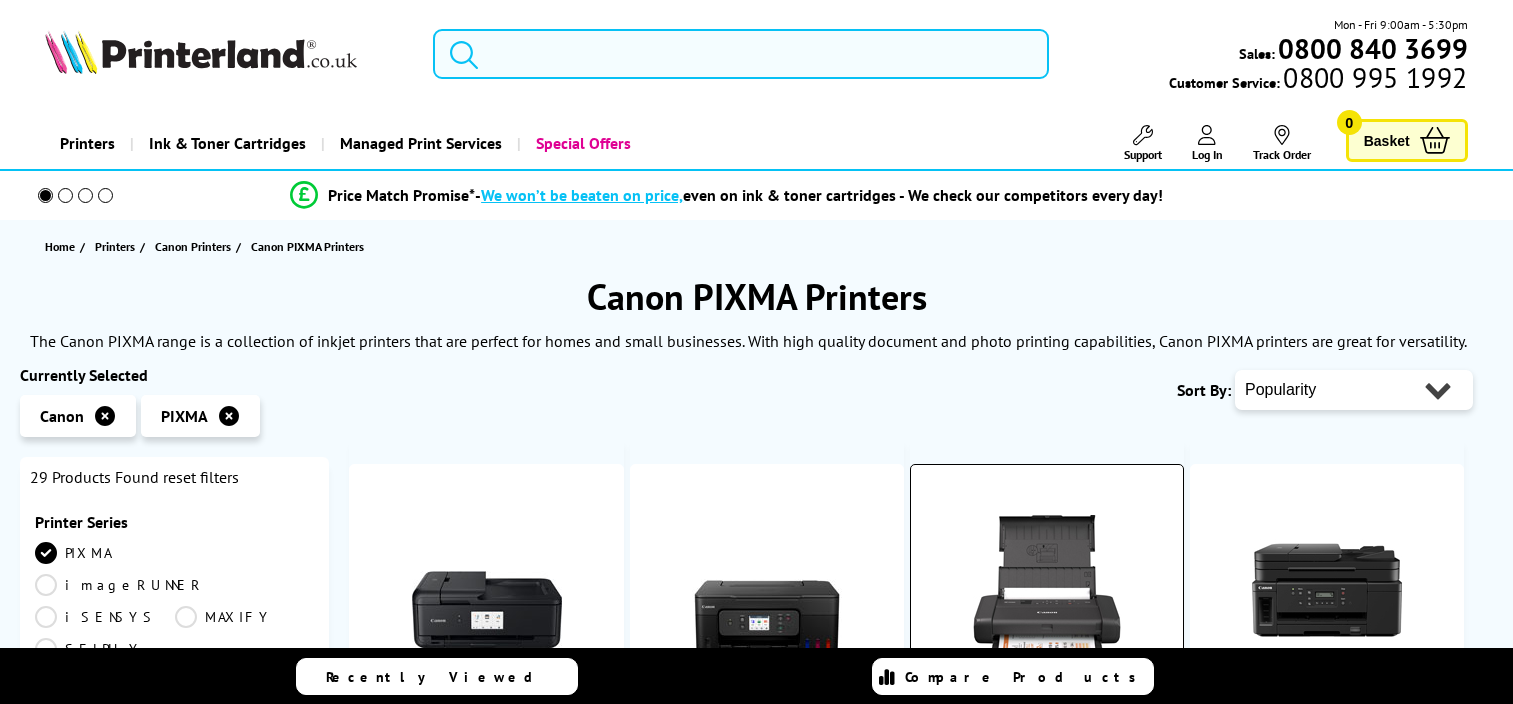 scroll, scrollTop: 0, scrollLeft: 0, axis: both 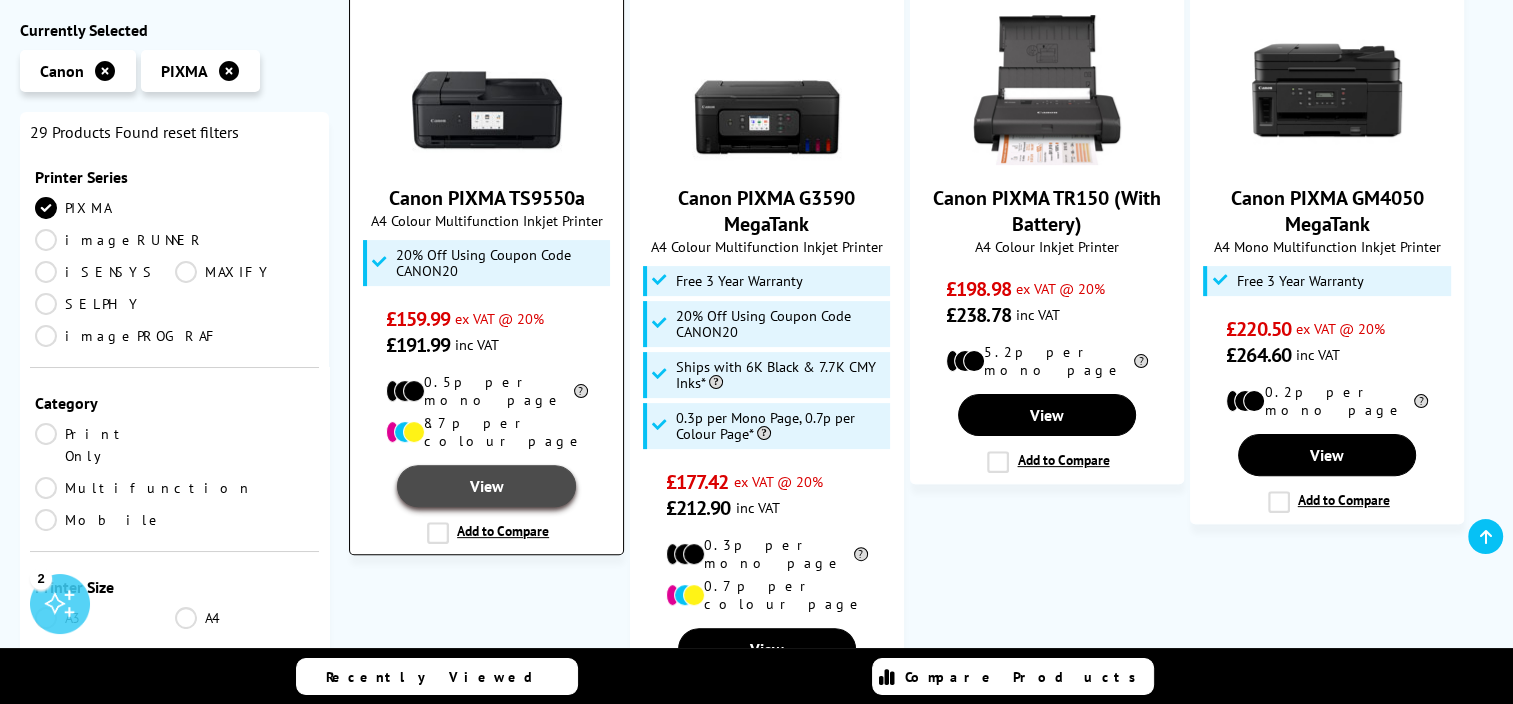 click on "View" at bounding box center [486, 486] 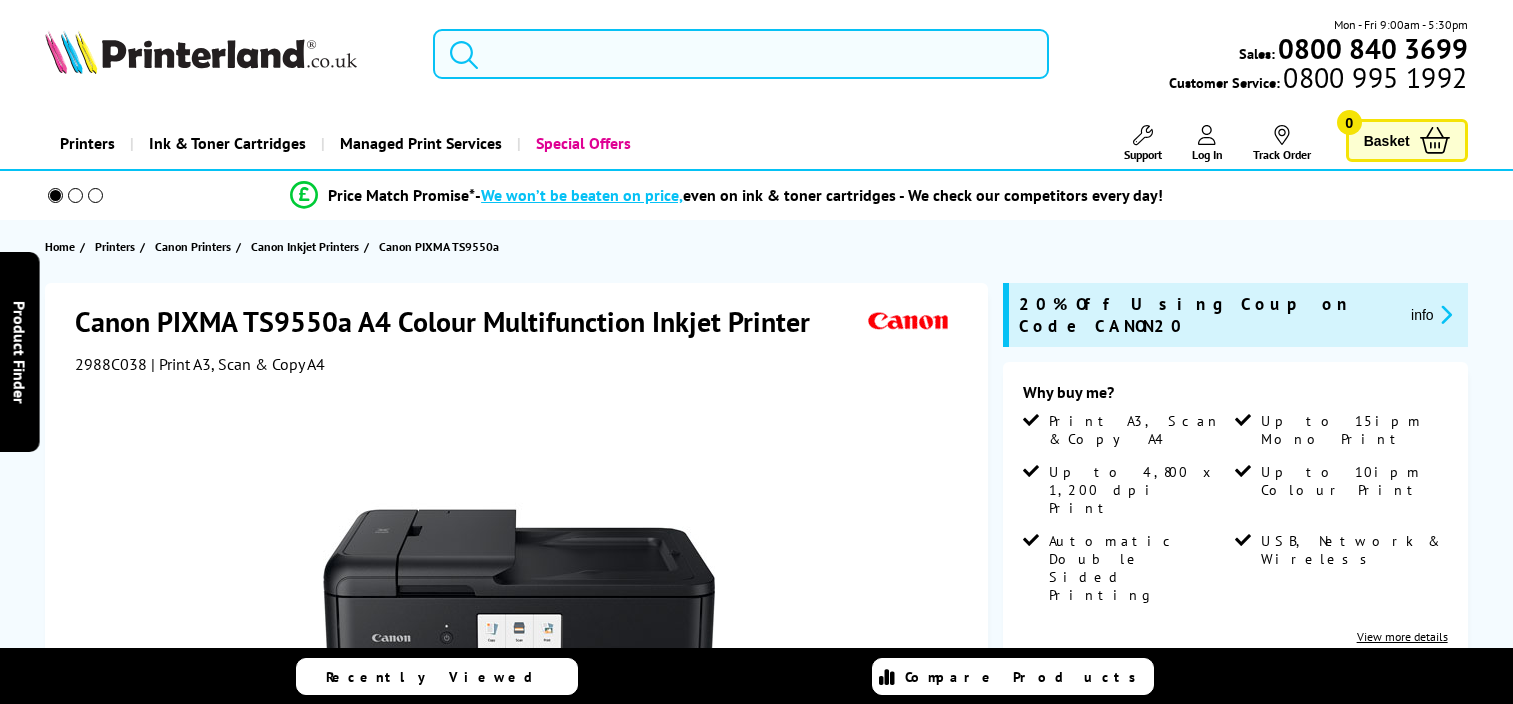 scroll, scrollTop: 0, scrollLeft: 0, axis: both 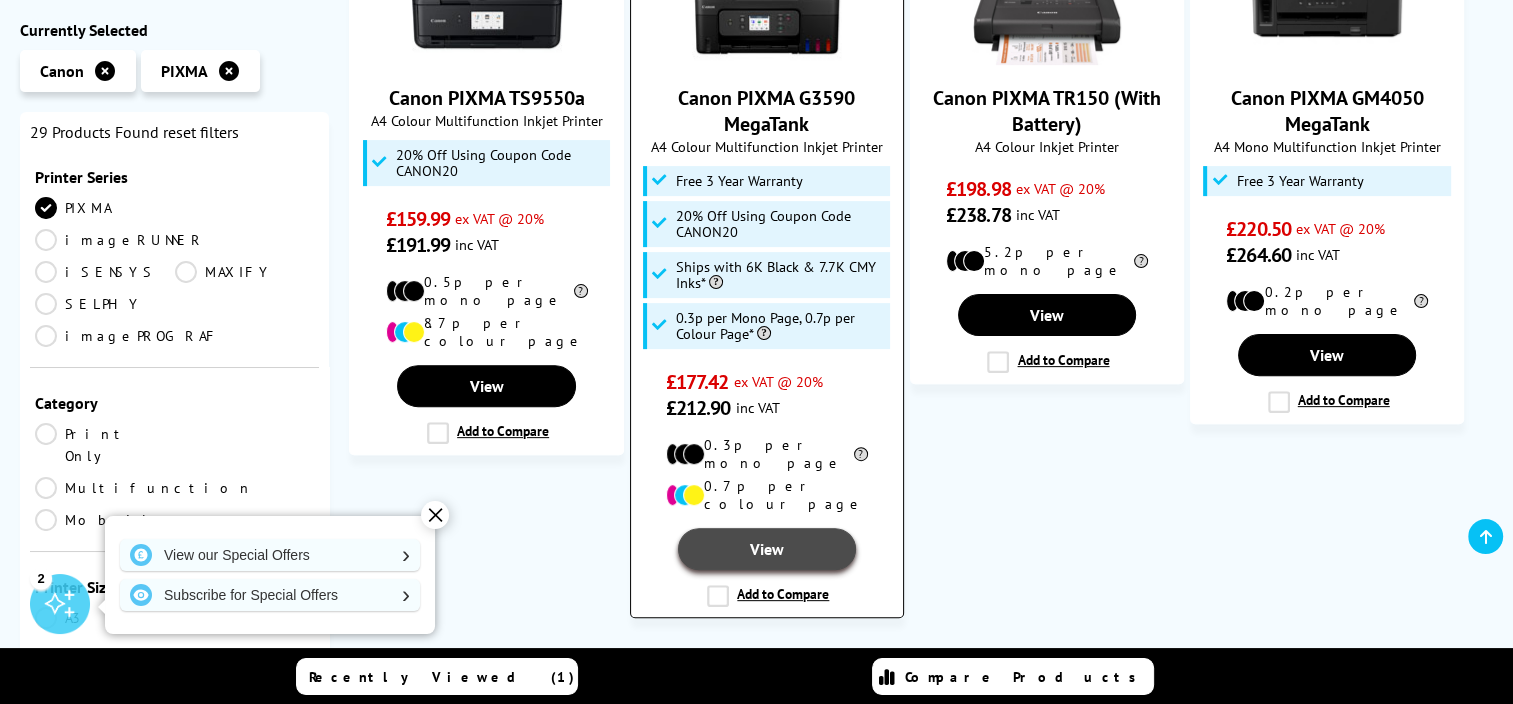click on "View" at bounding box center [767, 549] 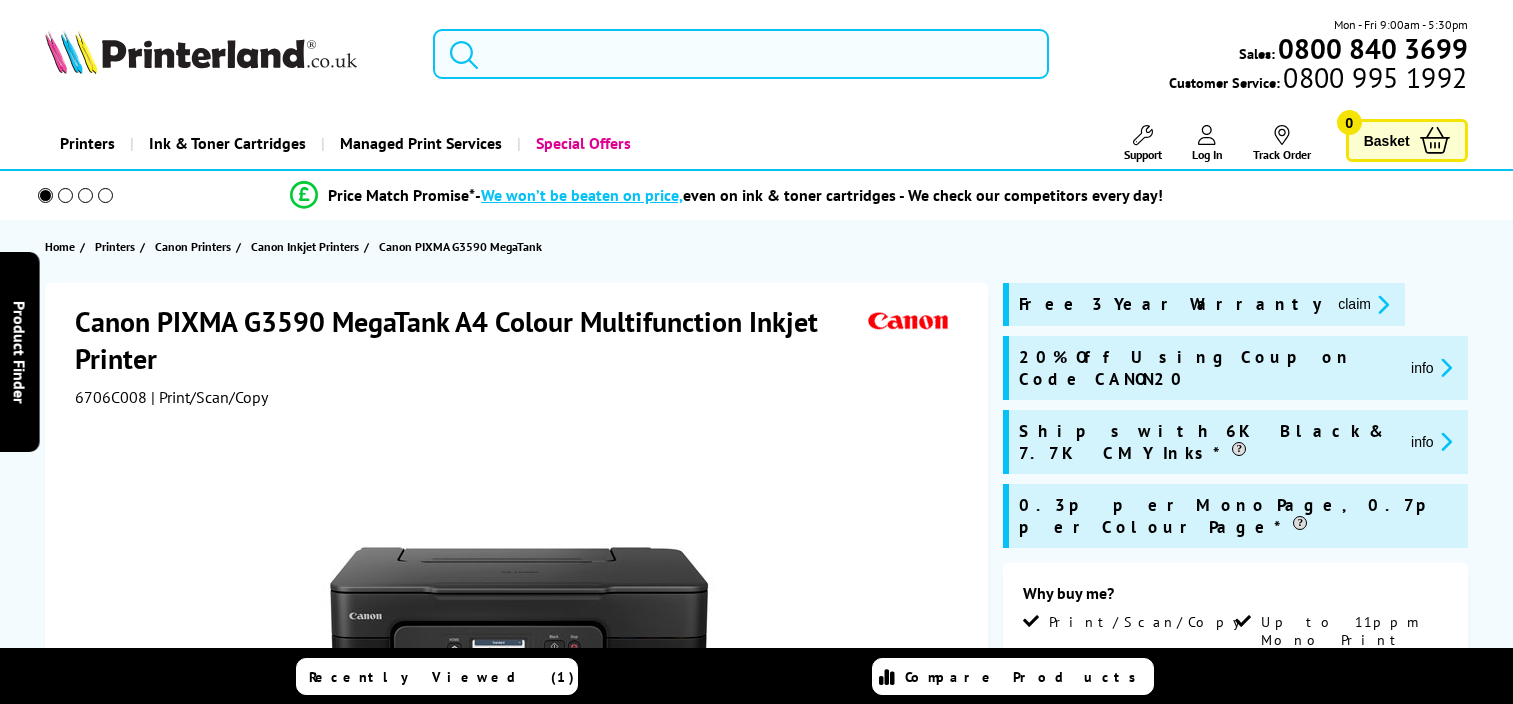 scroll, scrollTop: 0, scrollLeft: 0, axis: both 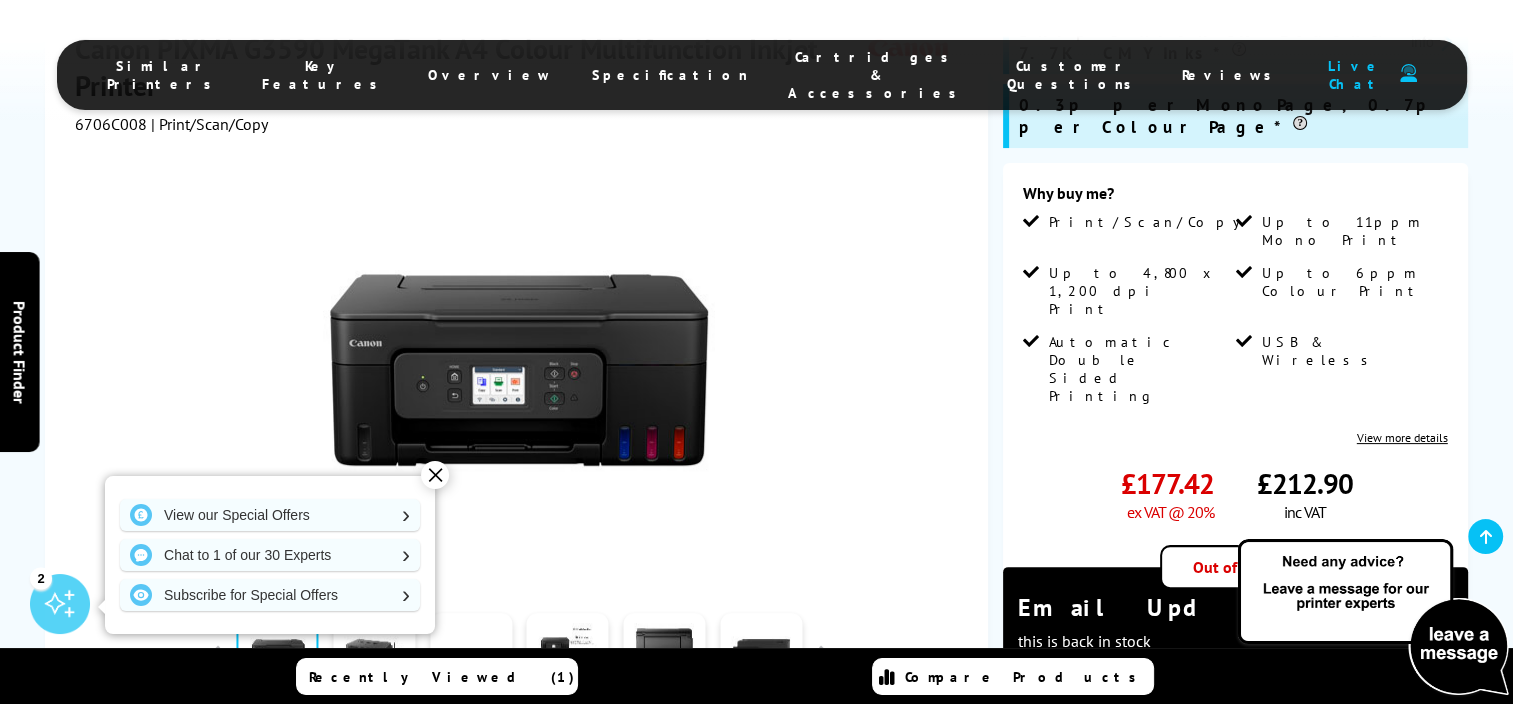 click on "Out of Stock" at bounding box center [1235, 567] 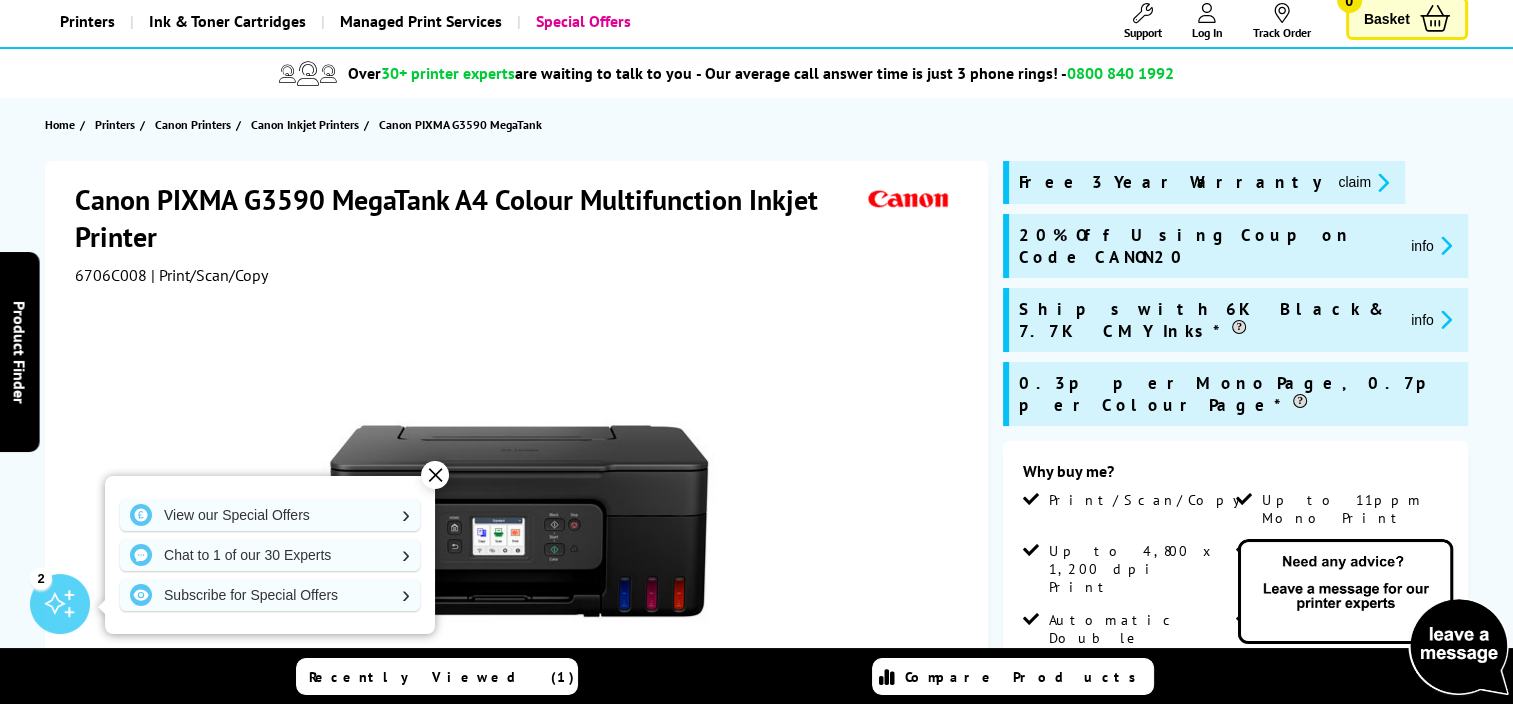 scroll, scrollTop: 0, scrollLeft: 0, axis: both 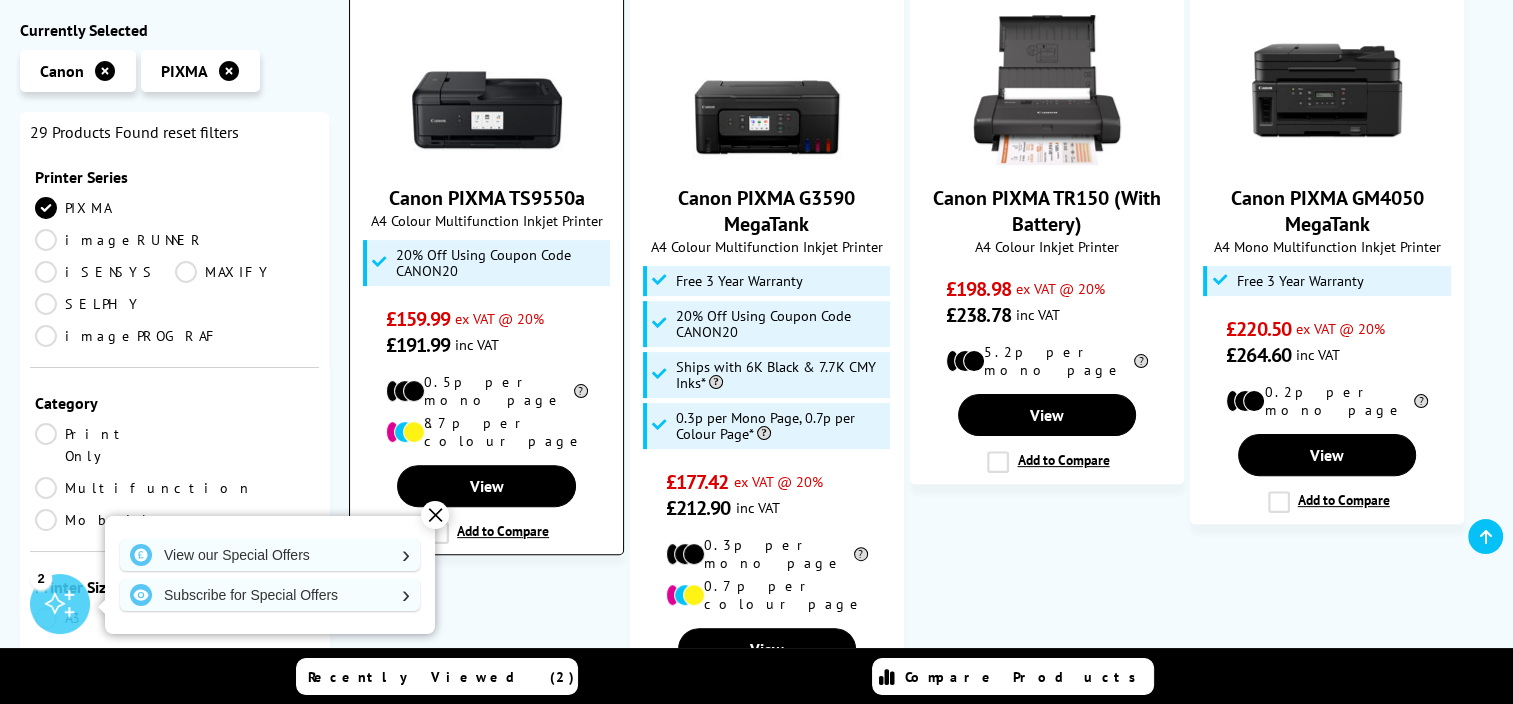 click at bounding box center (487, 90) 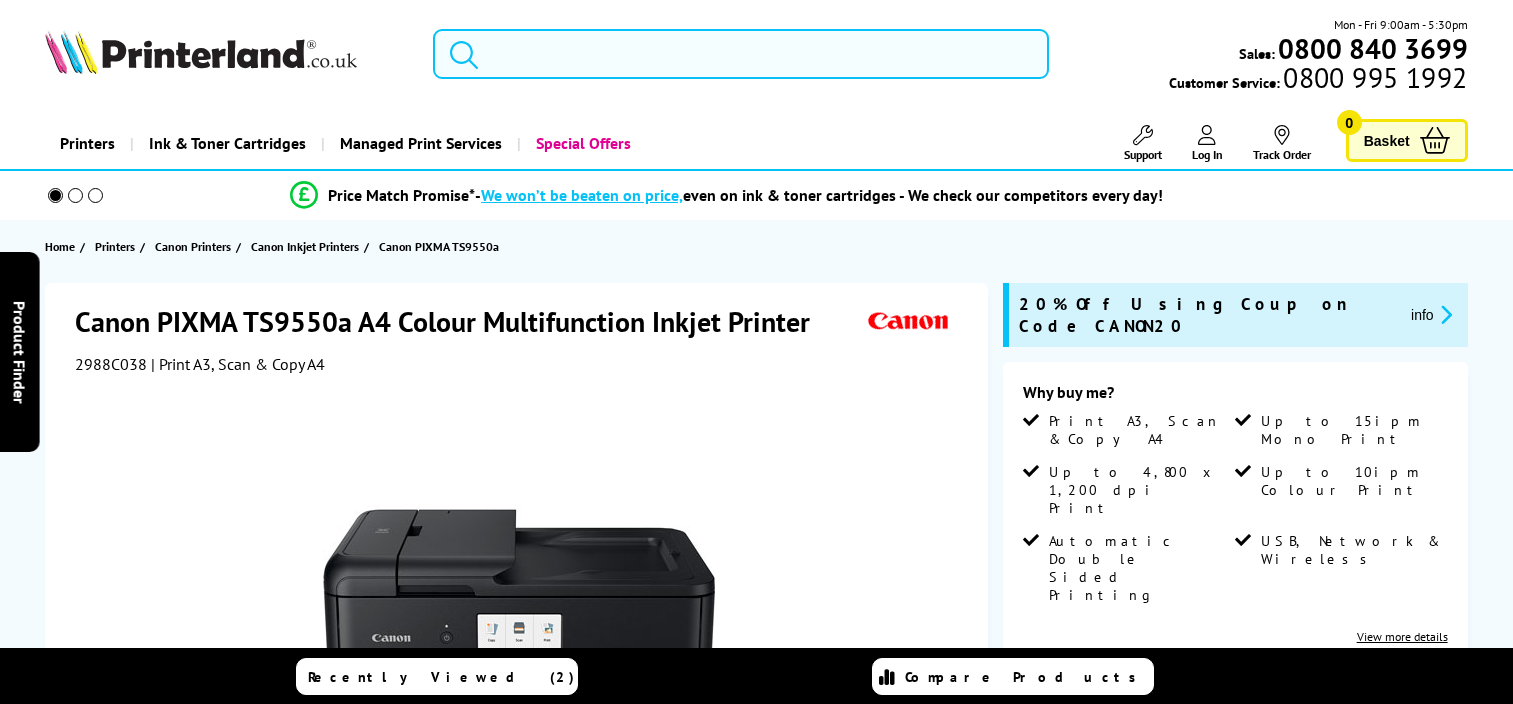 scroll, scrollTop: 0, scrollLeft: 0, axis: both 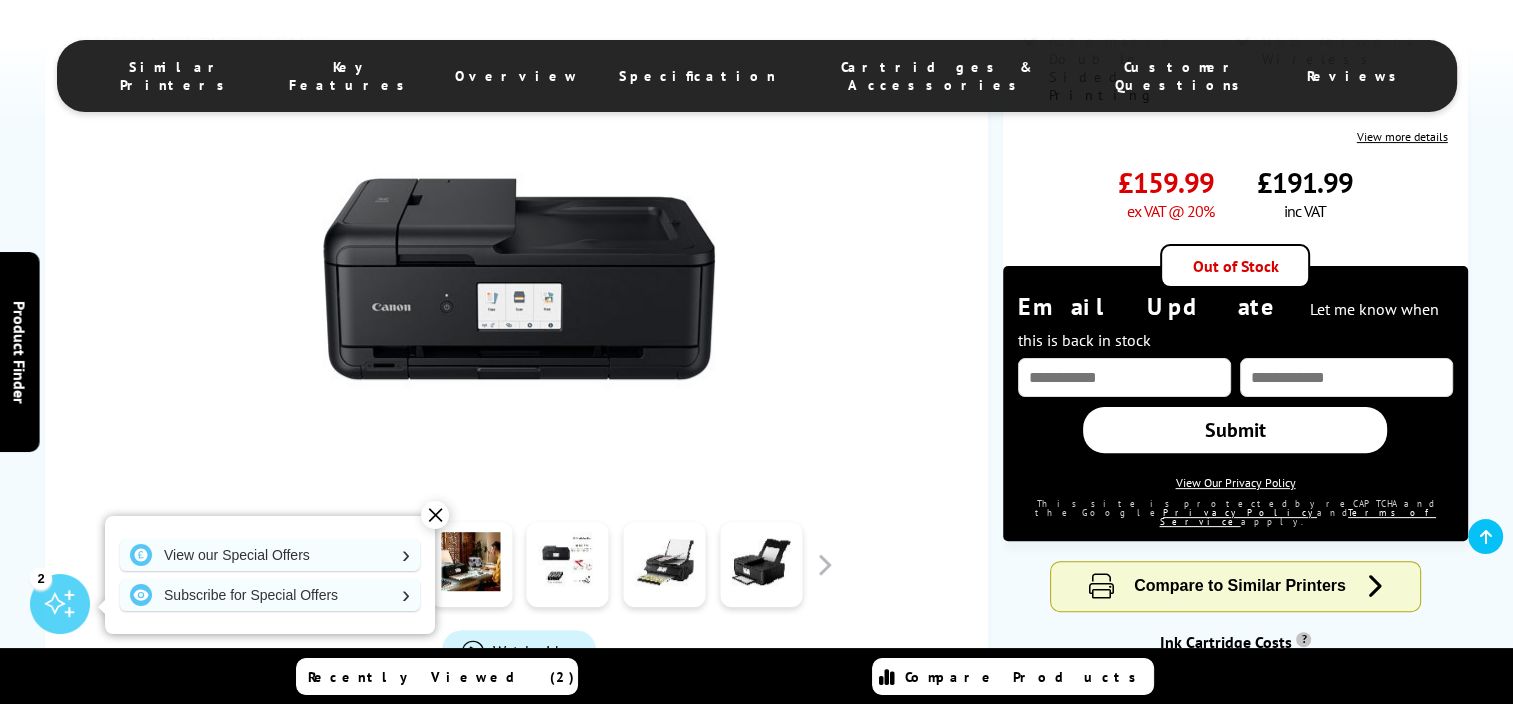 click on "Compare to Similar Printers" at bounding box center (1240, 585) 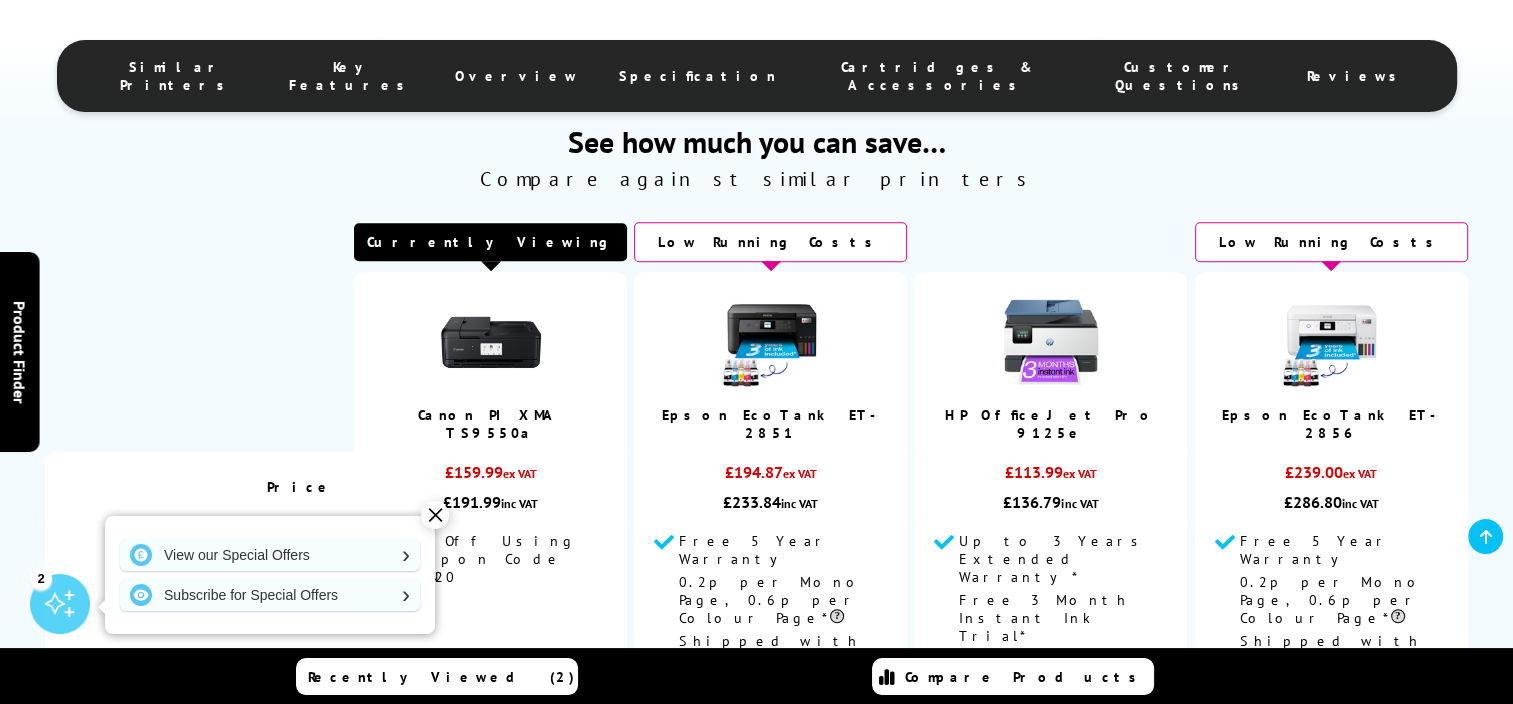 scroll, scrollTop: 1625, scrollLeft: 0, axis: vertical 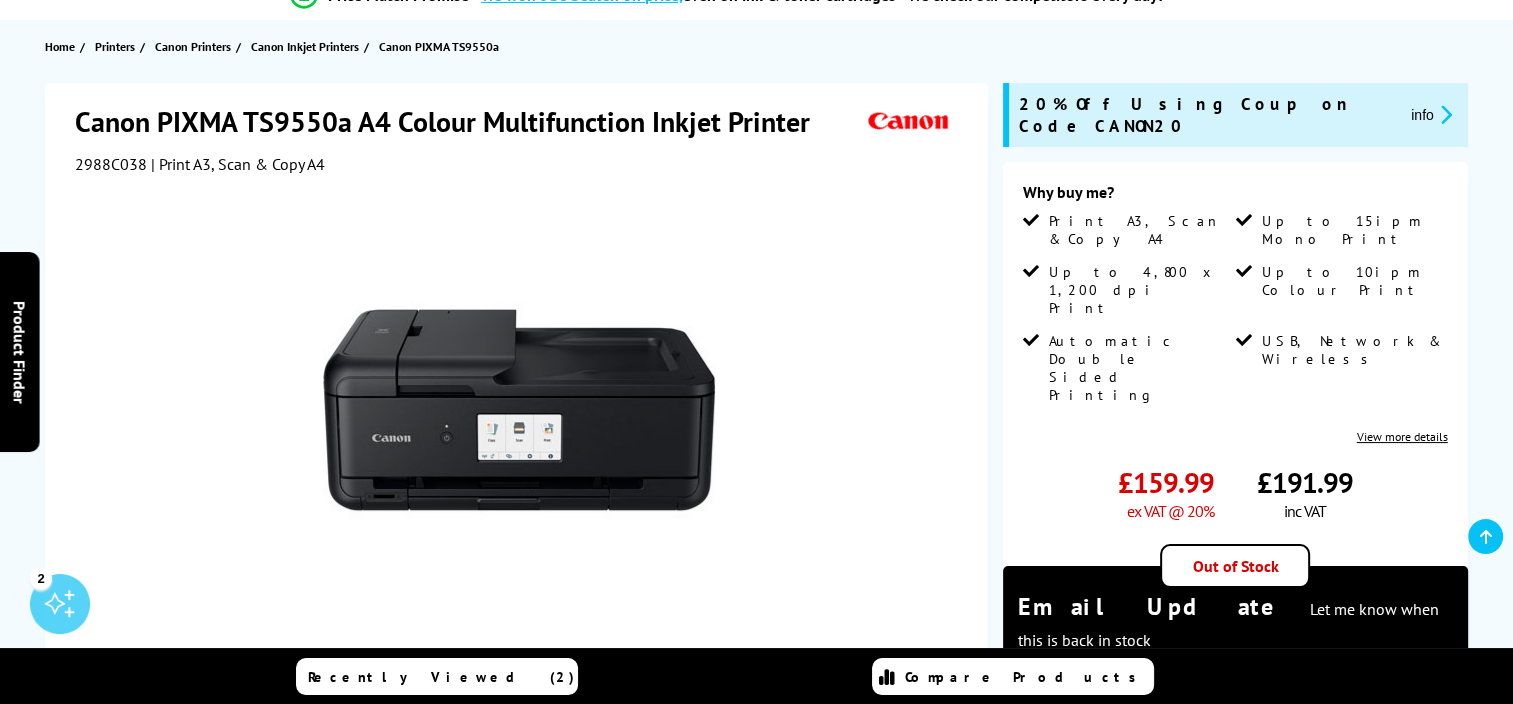 click on "Out of Stock" at bounding box center (1235, 566) 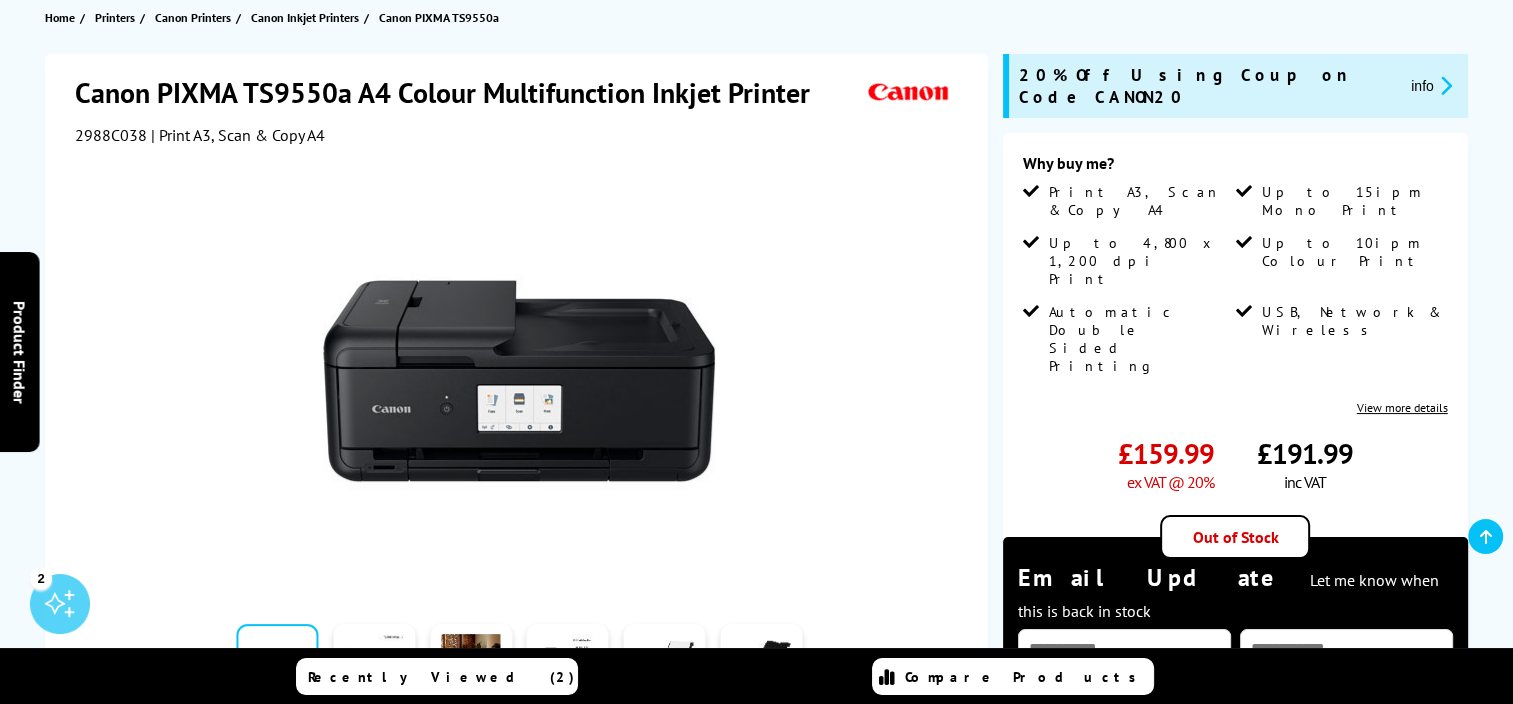 scroll, scrollTop: 218, scrollLeft: 0, axis: vertical 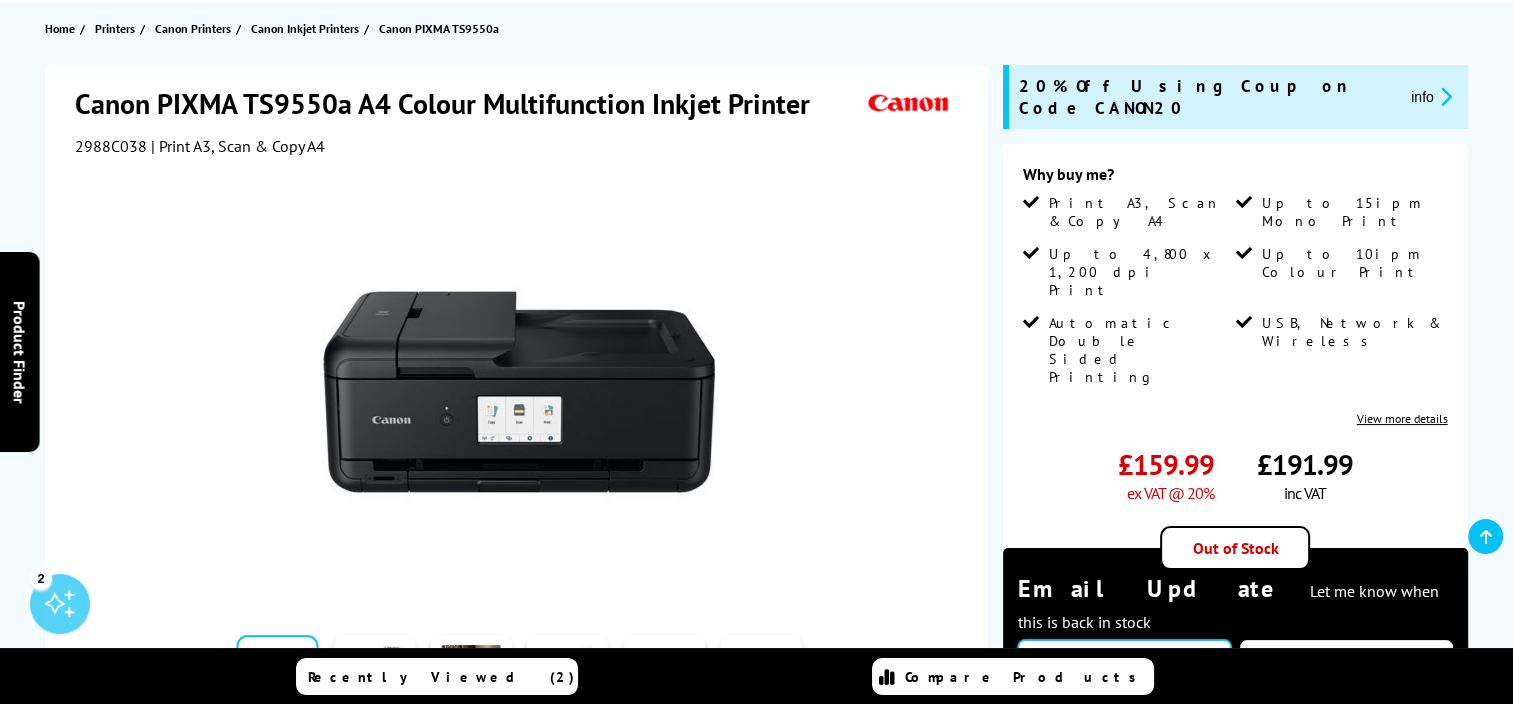 click at bounding box center (1124, 659) 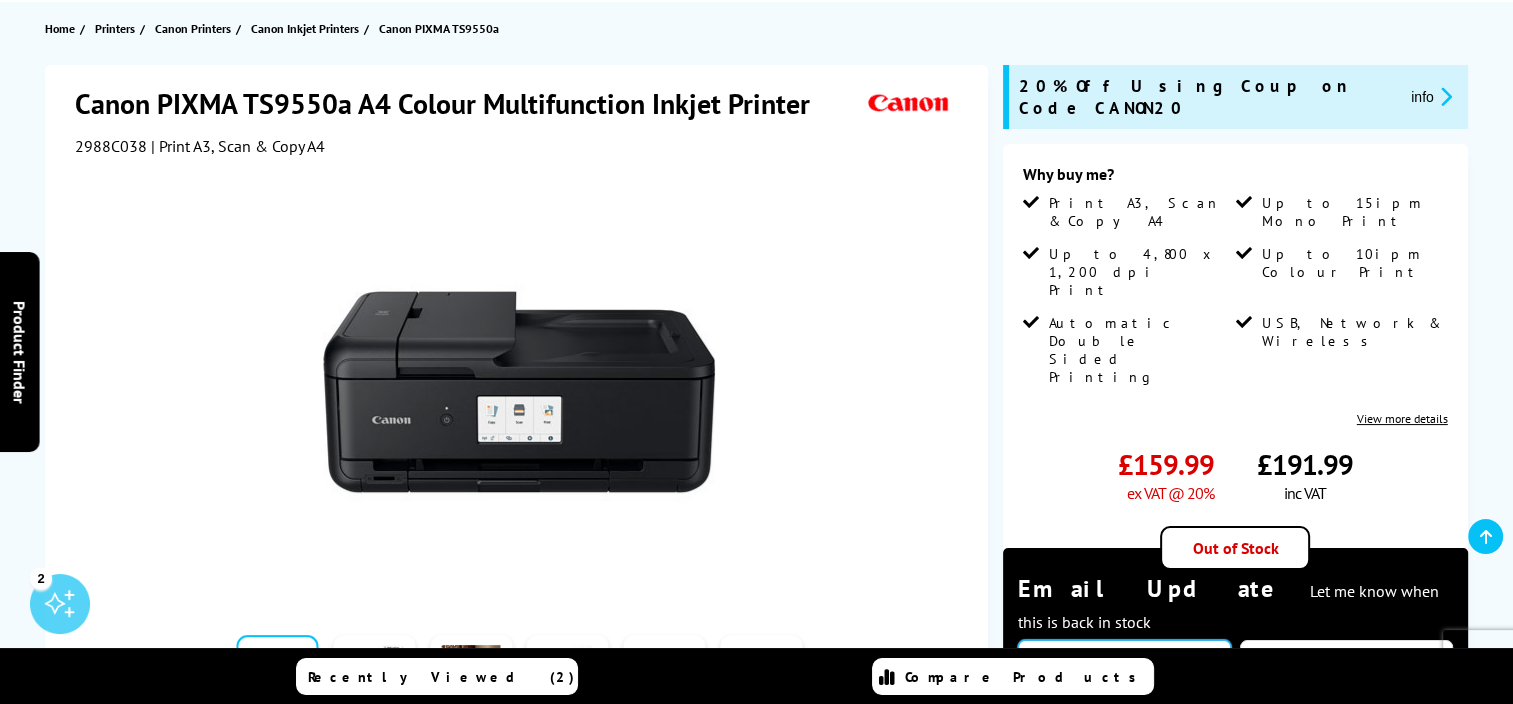 type on "**********" 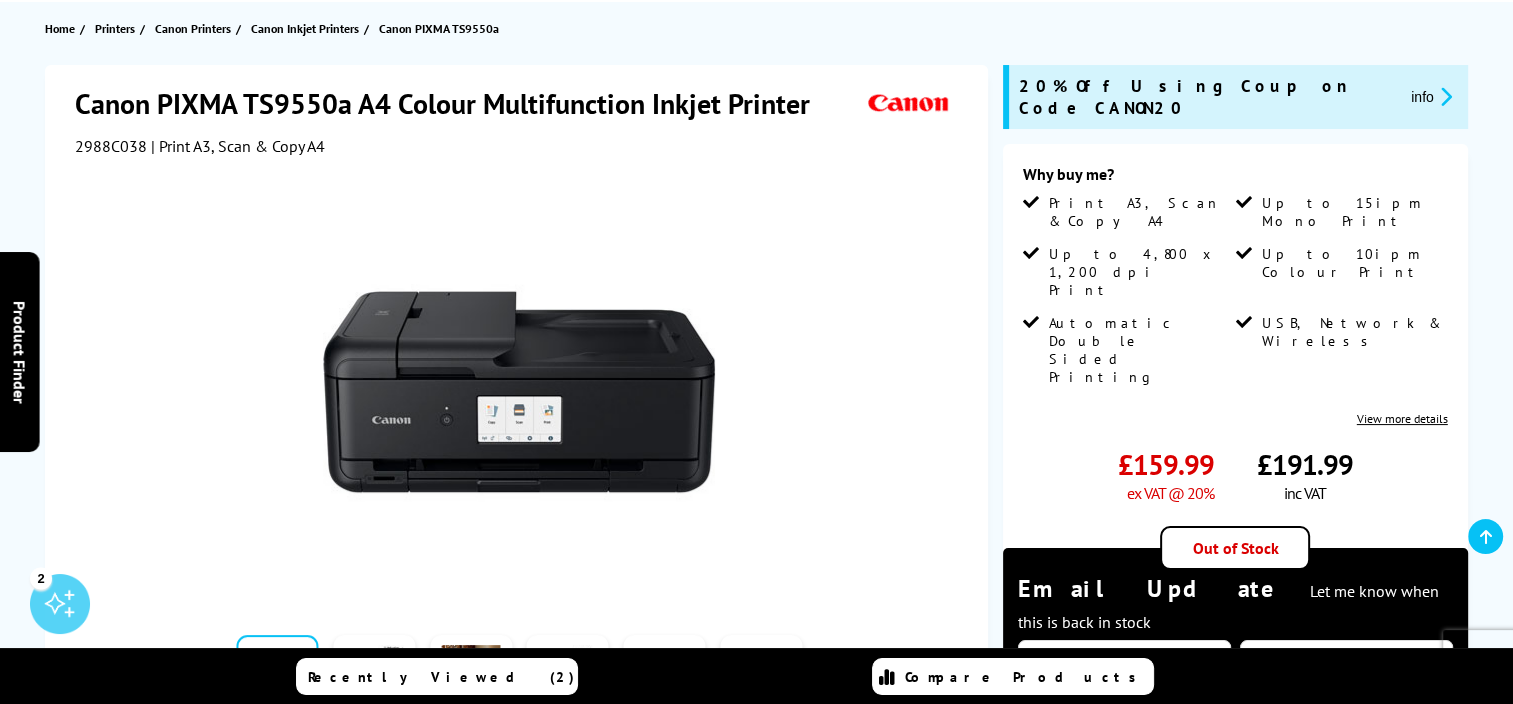 type on "**********" 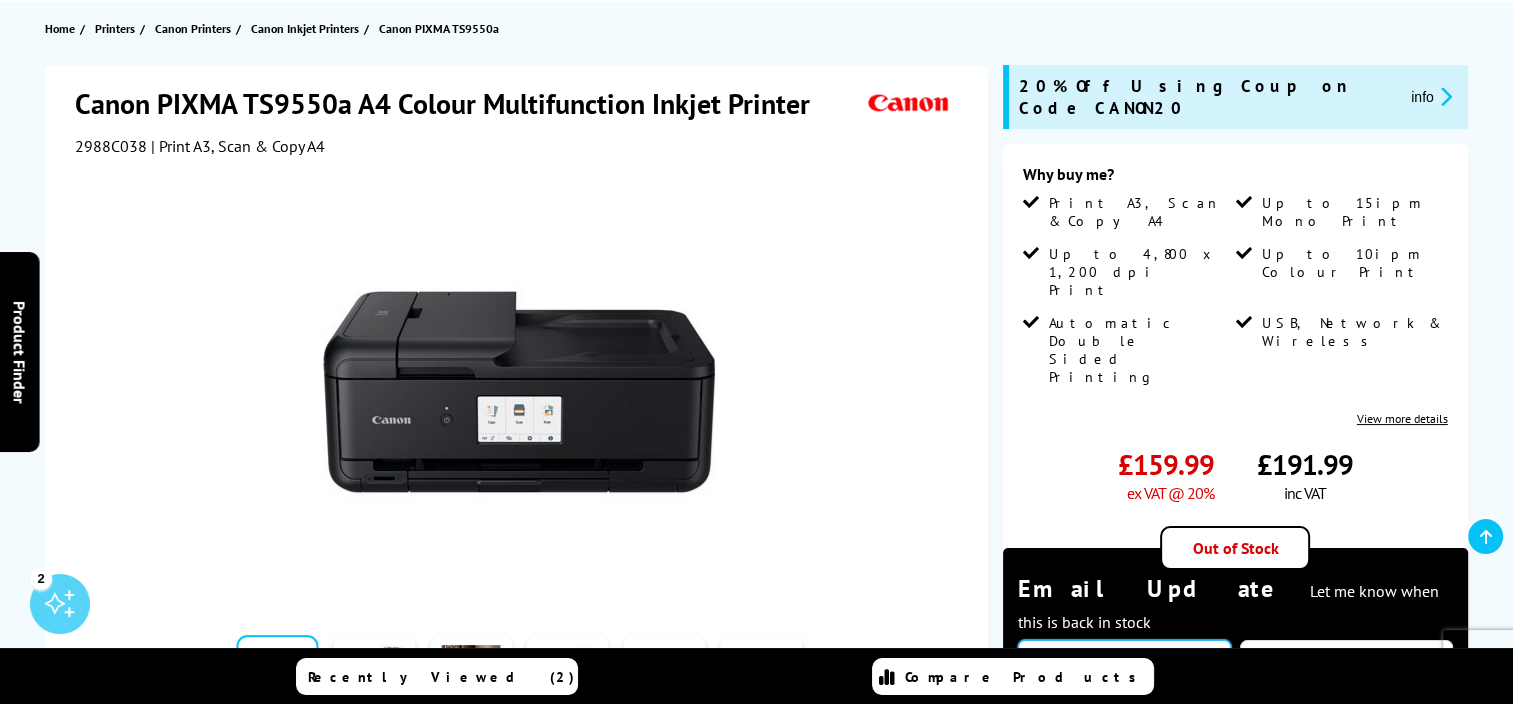 type on "**********" 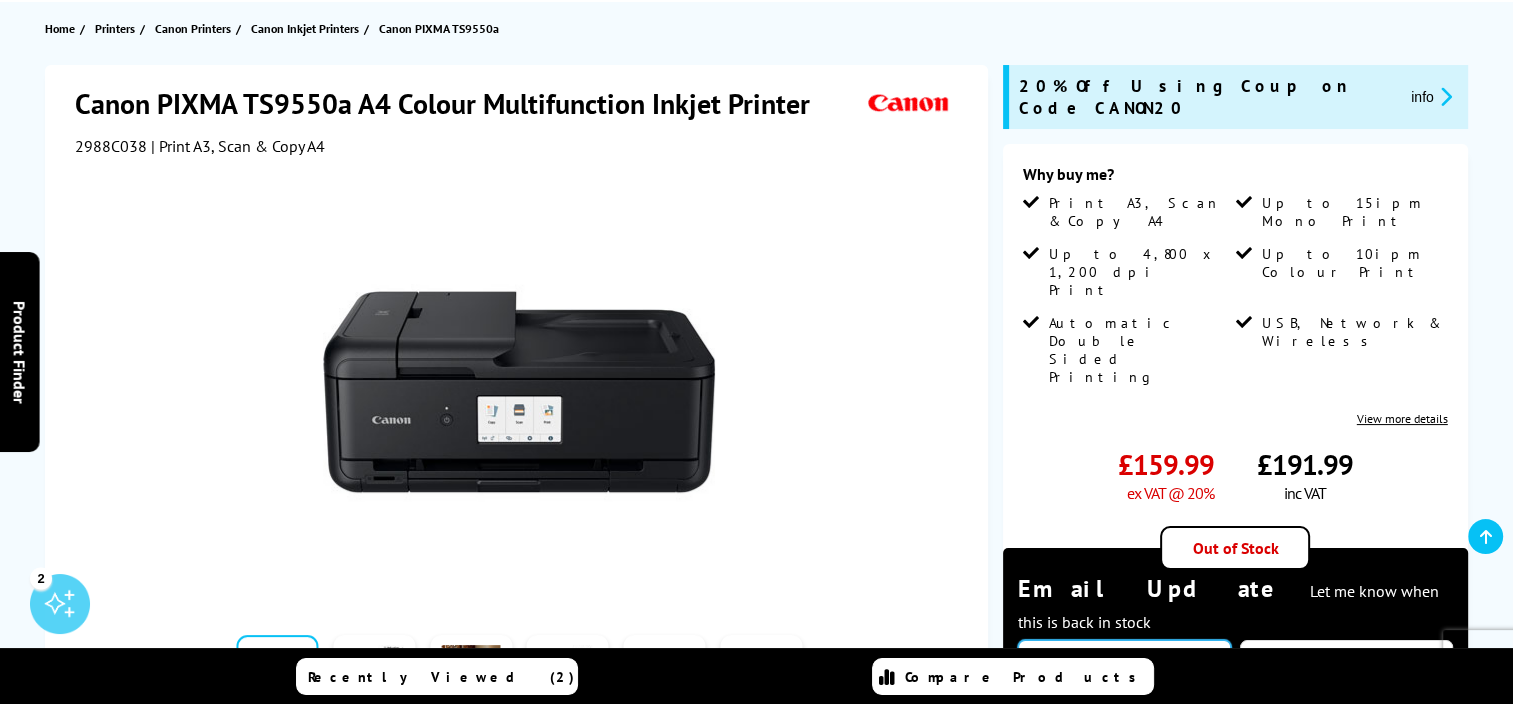 scroll, scrollTop: 0, scrollLeft: 15, axis: horizontal 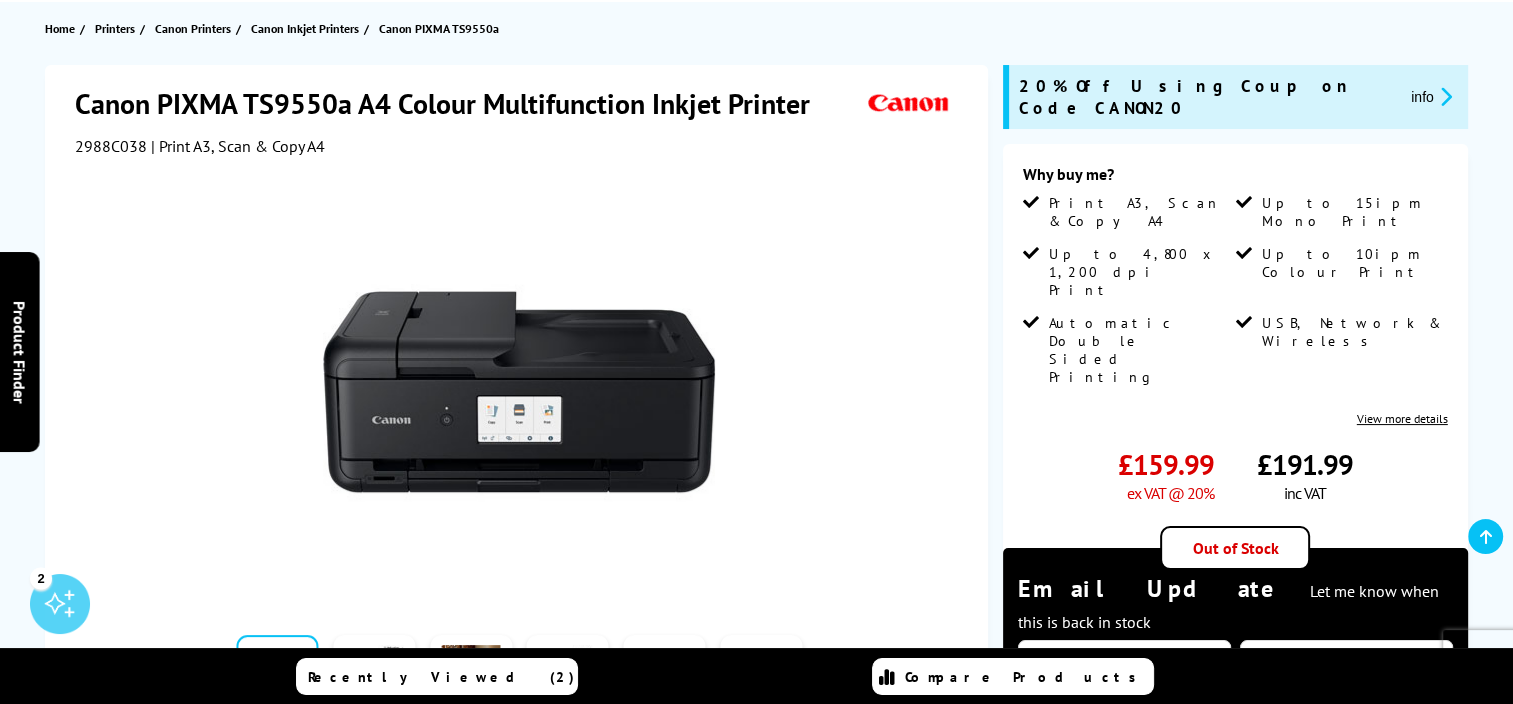 drag, startPoint x: 1253, startPoint y: 520, endPoint x: 1505, endPoint y: 514, distance: 252.07141 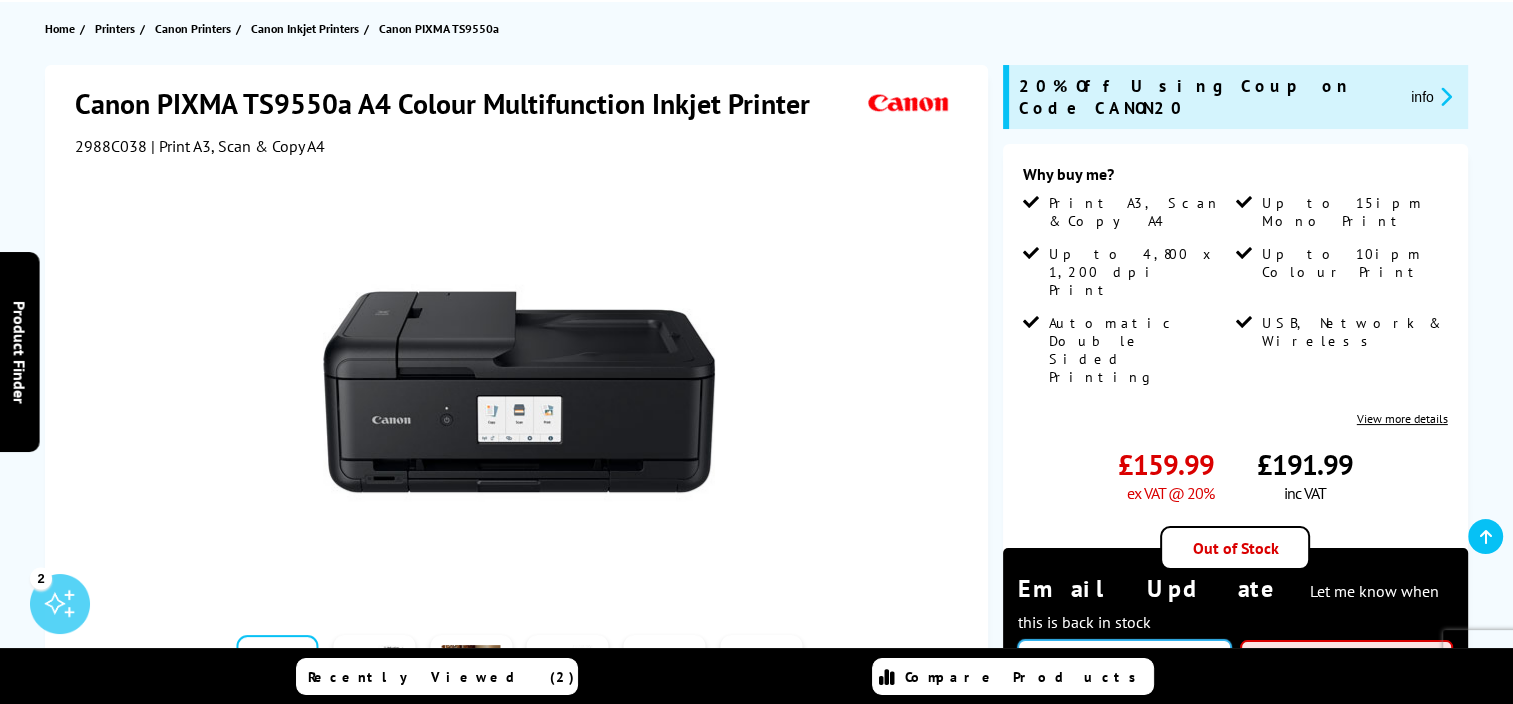 click at bounding box center [1124, 660] 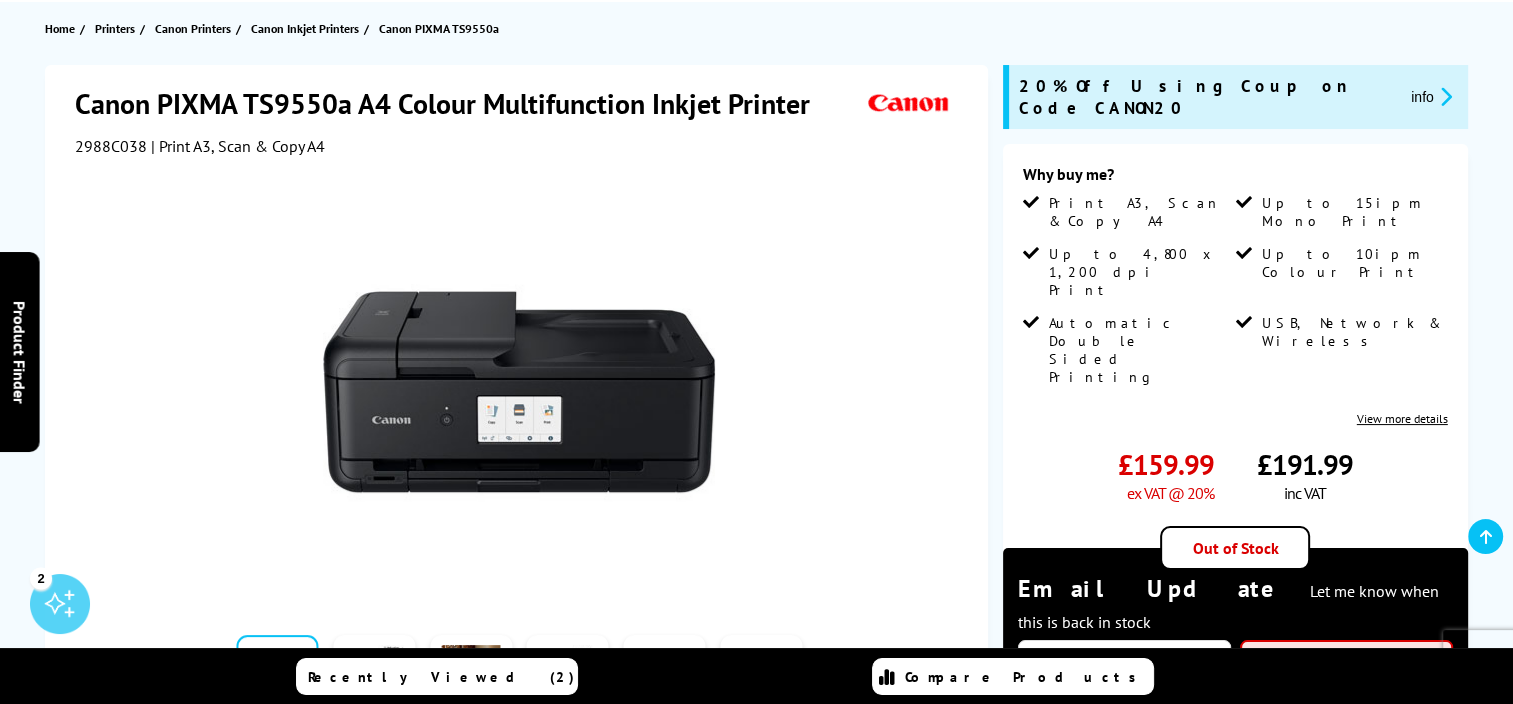 click at bounding box center [1346, 661] 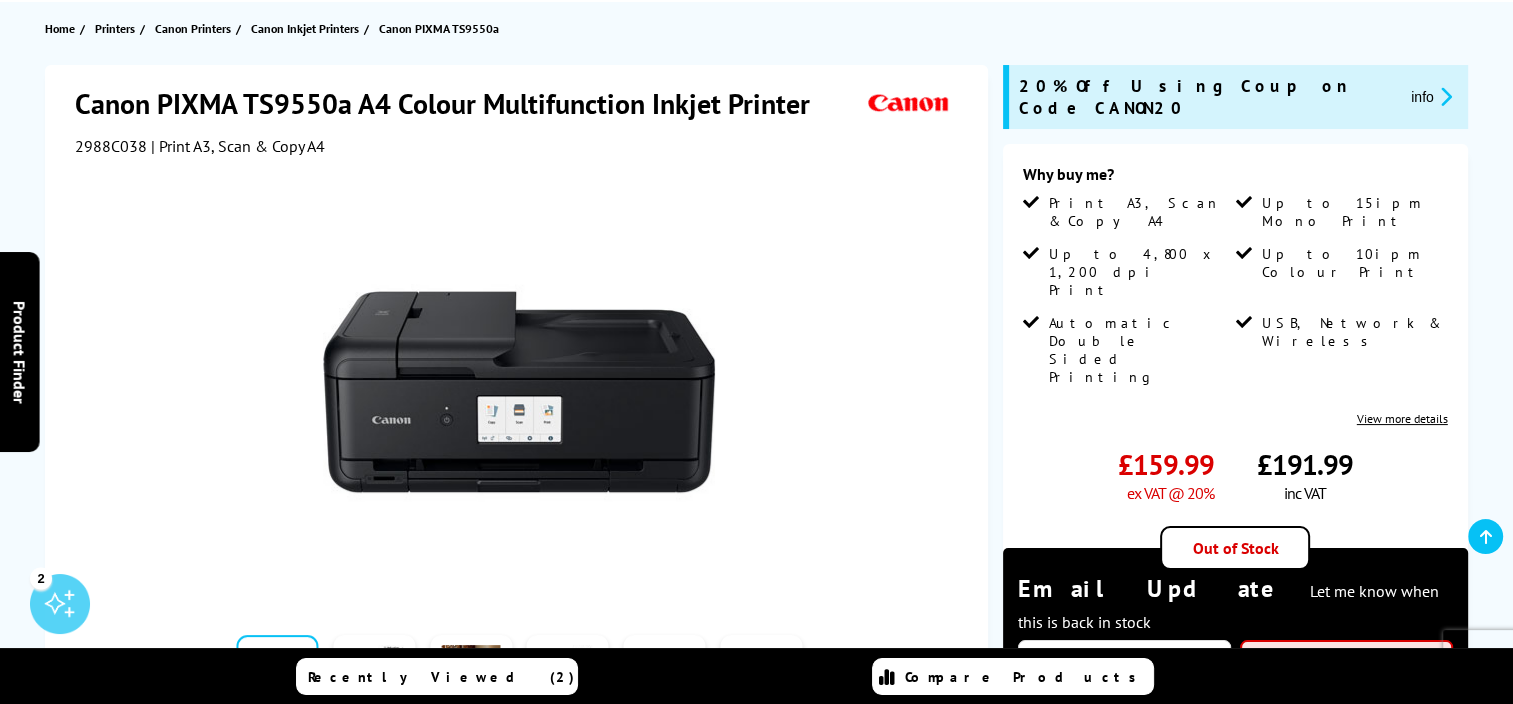 type on "**********" 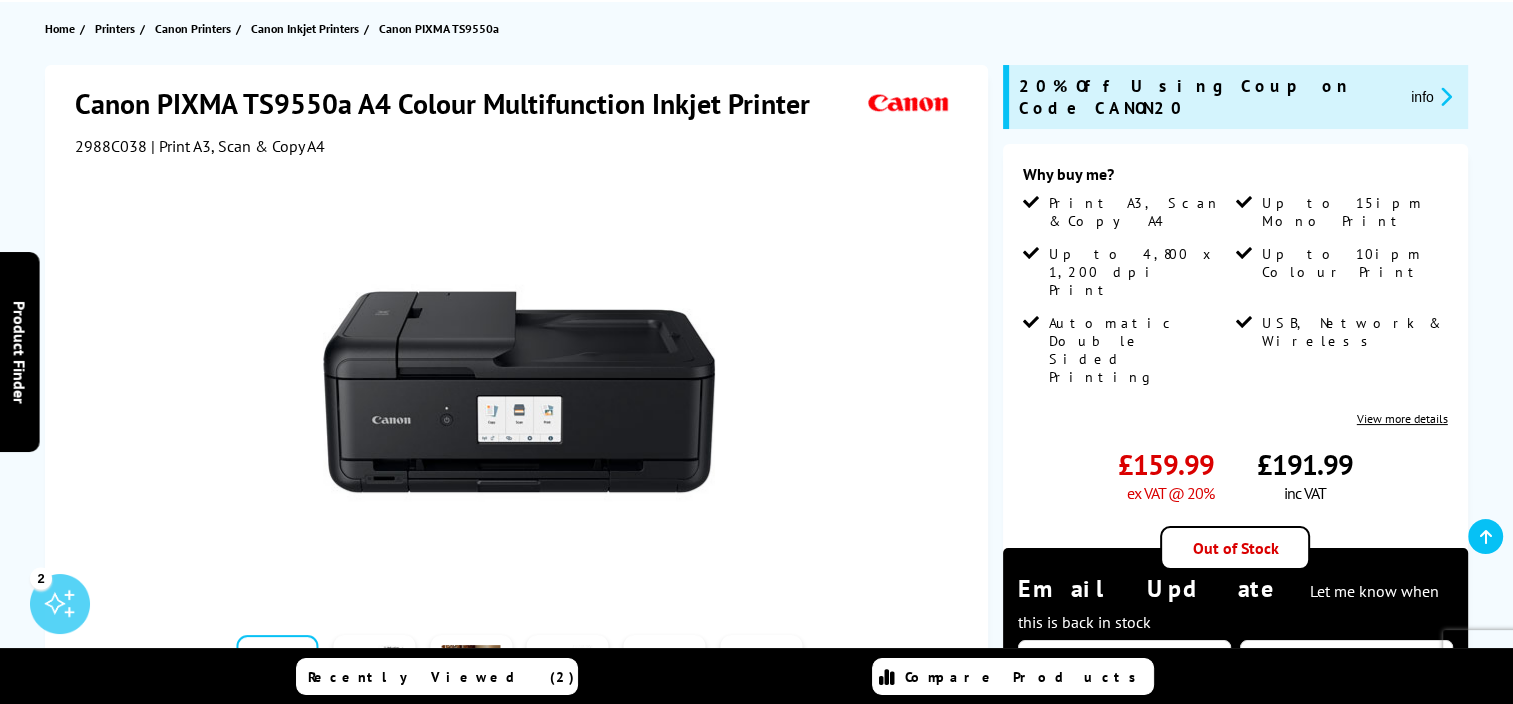 type on "**********" 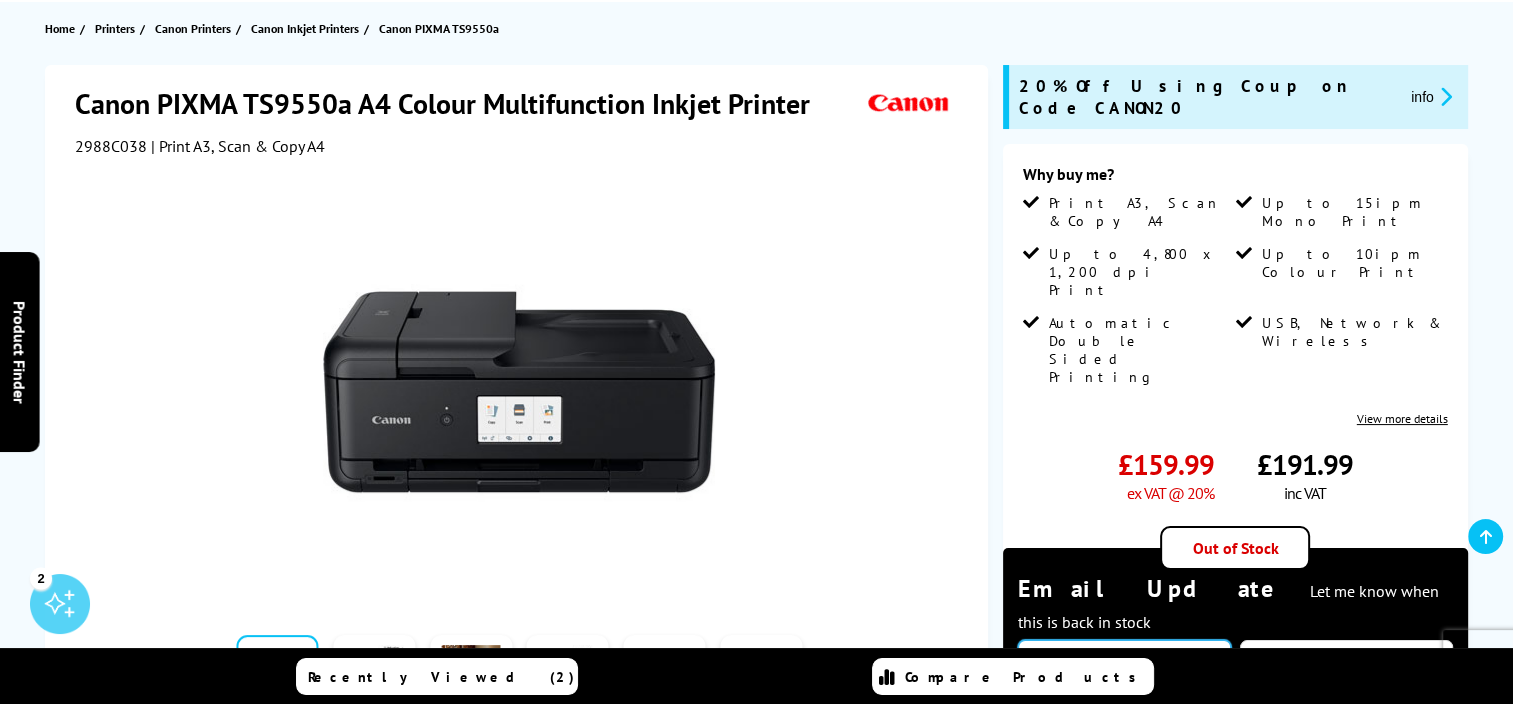 scroll, scrollTop: 0, scrollLeft: 99, axis: horizontal 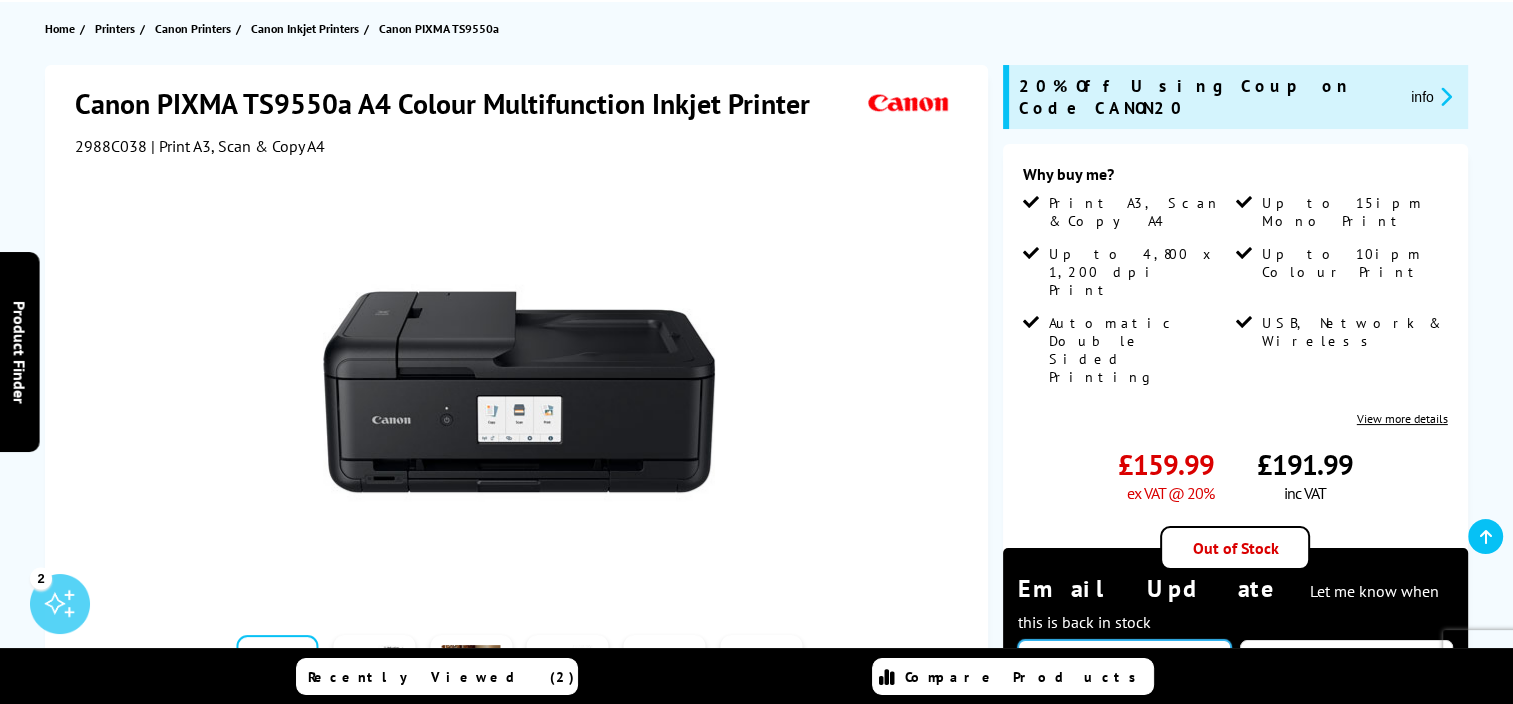 type on "*******" 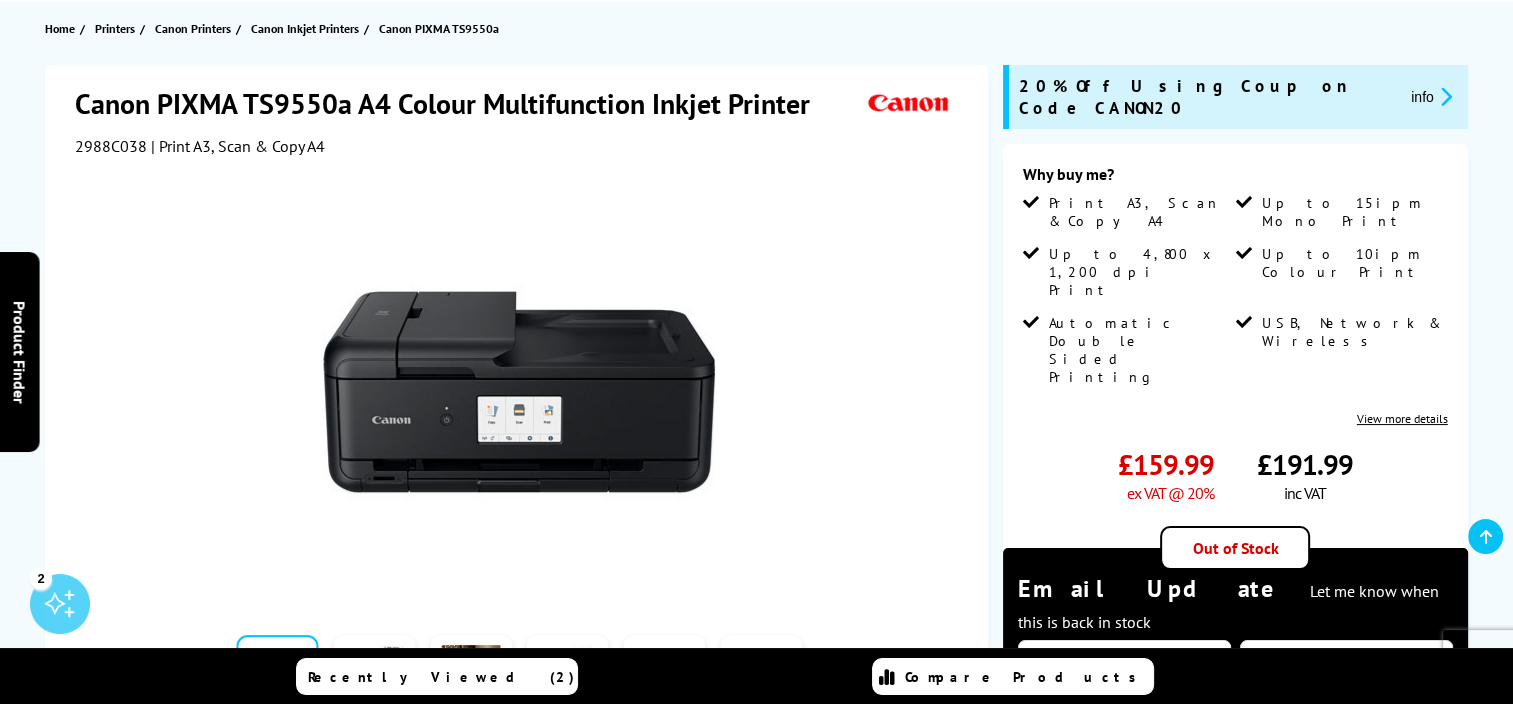 click at bounding box center [519, 382] 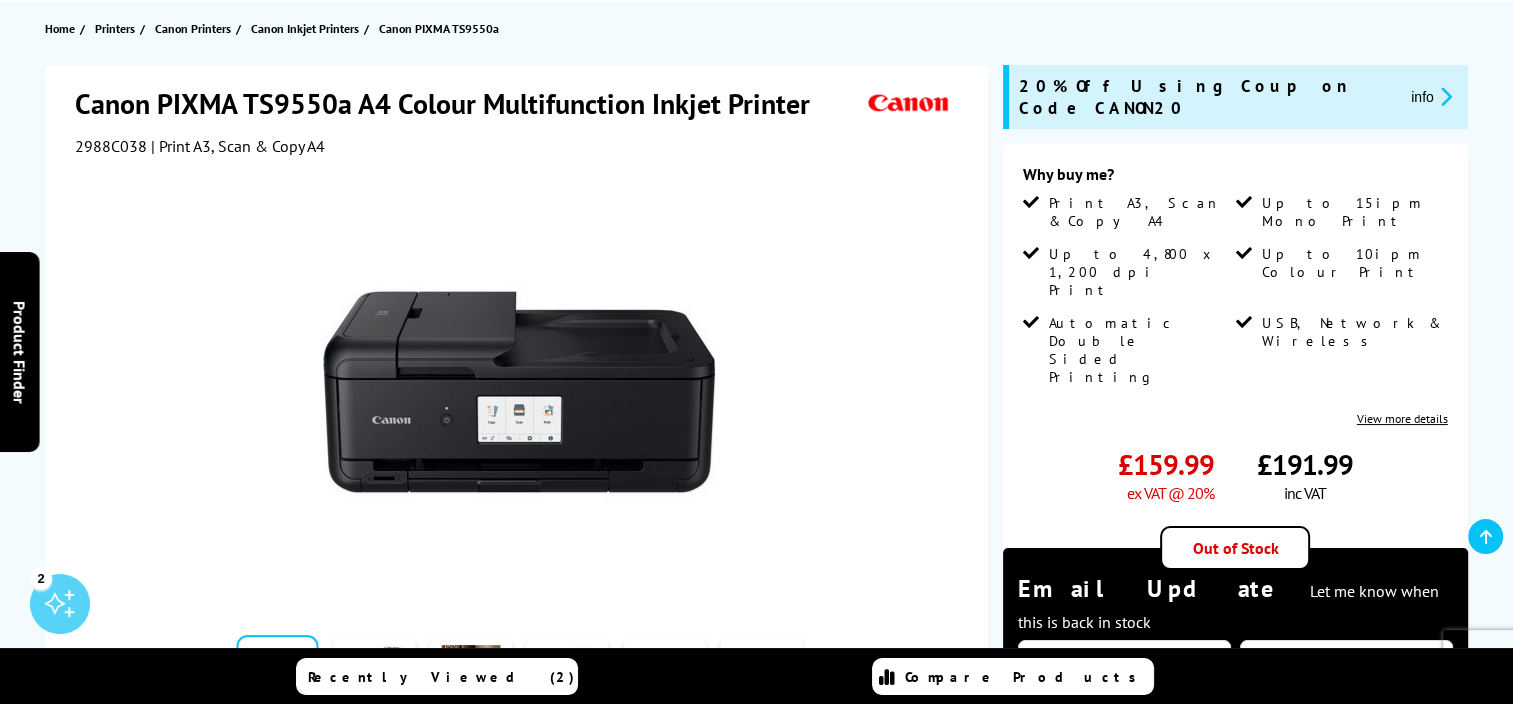 scroll, scrollTop: 0, scrollLeft: 15, axis: horizontal 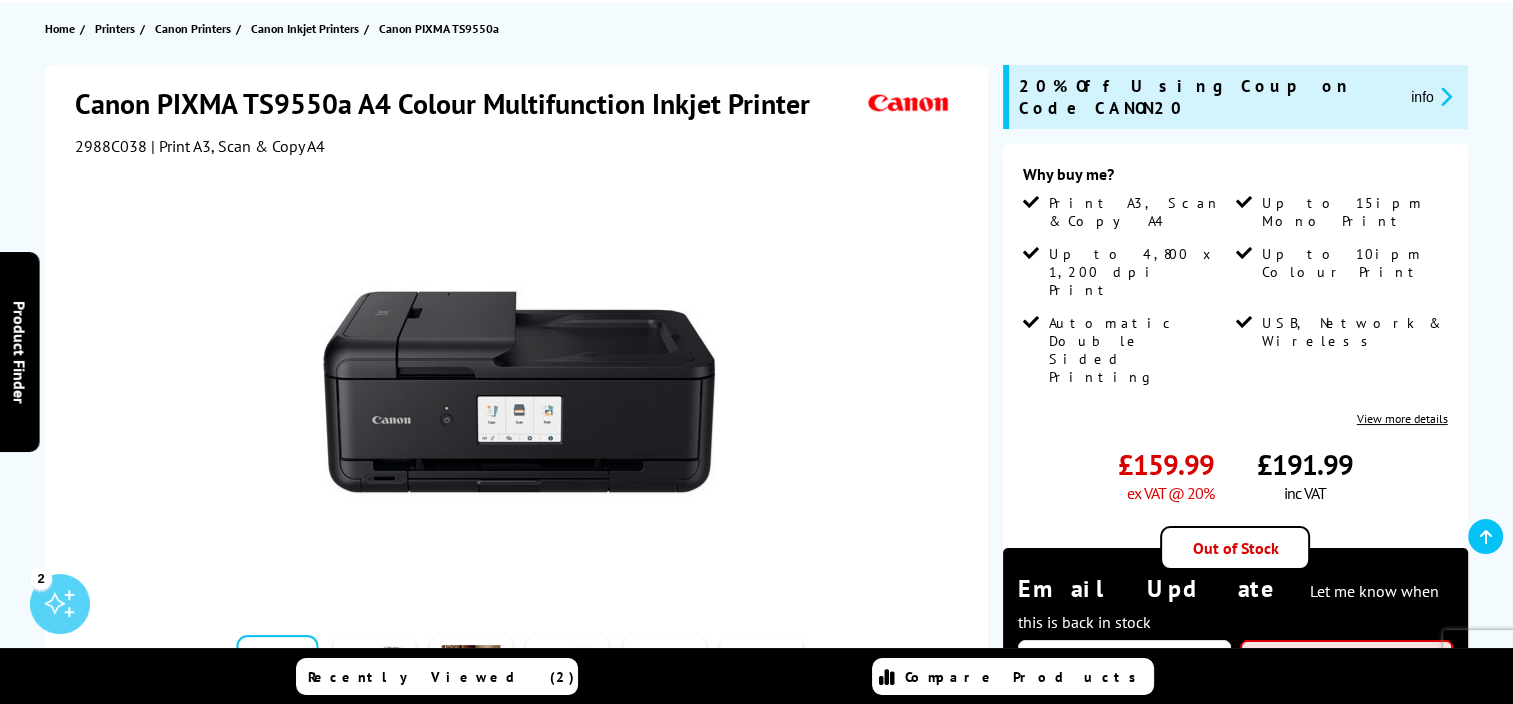 click at bounding box center (1346, 661) 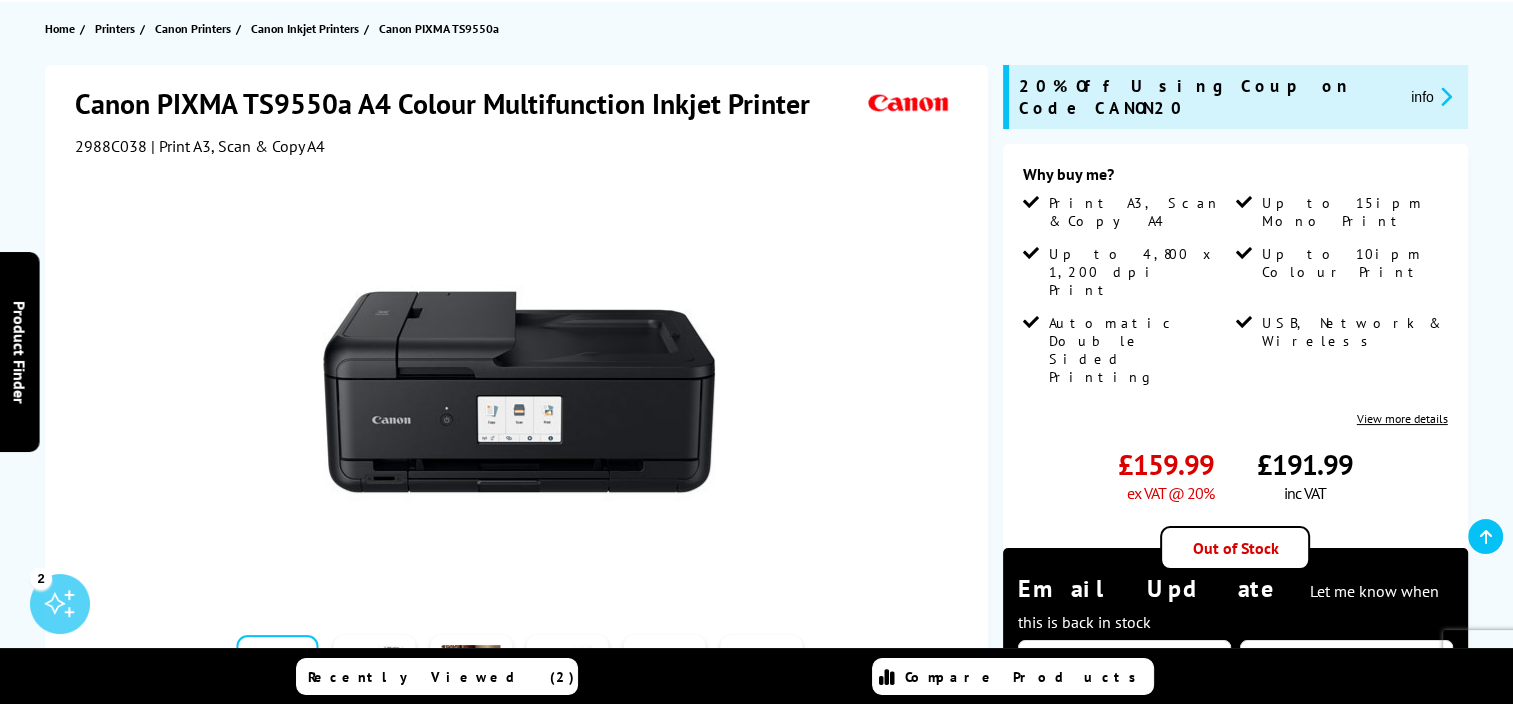 scroll, scrollTop: 0, scrollLeft: 15, axis: horizontal 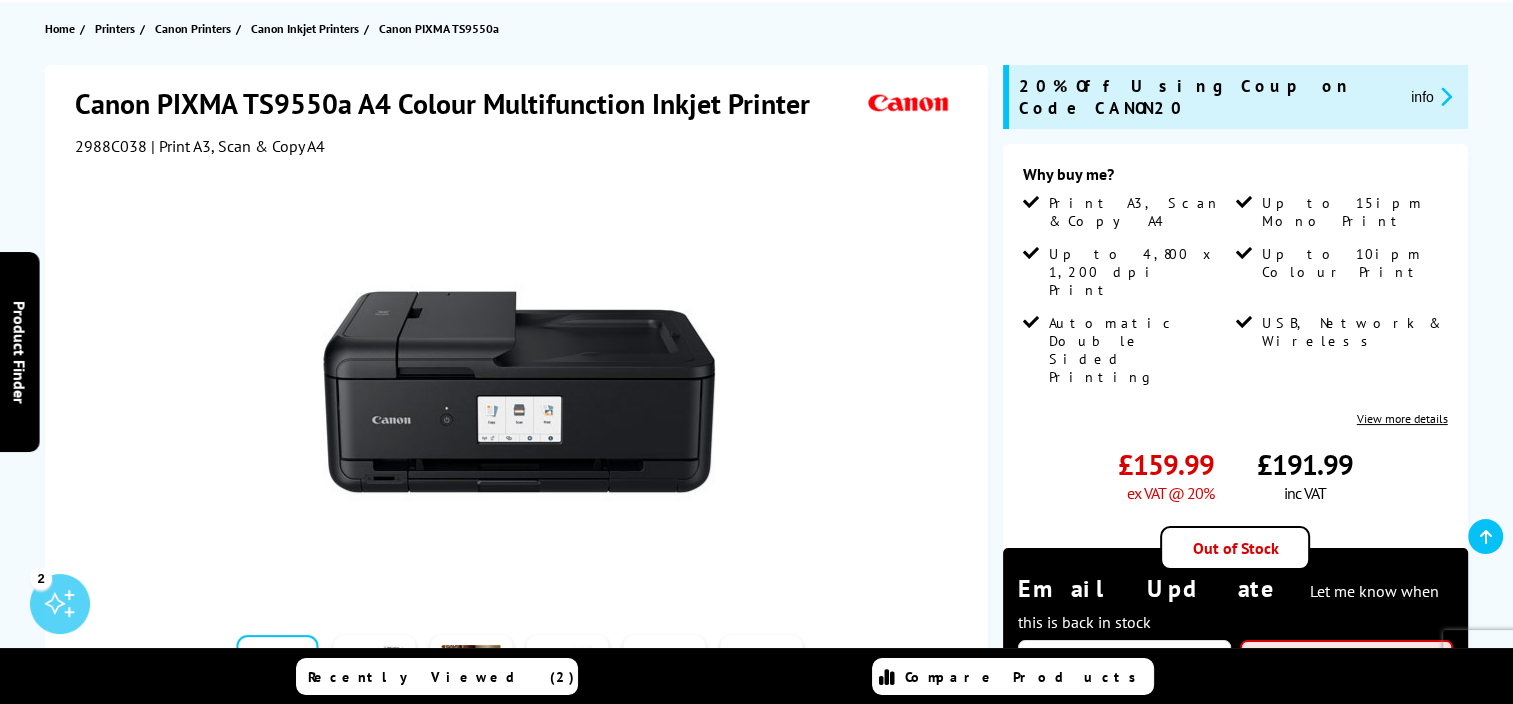 click at bounding box center (1346, 661) 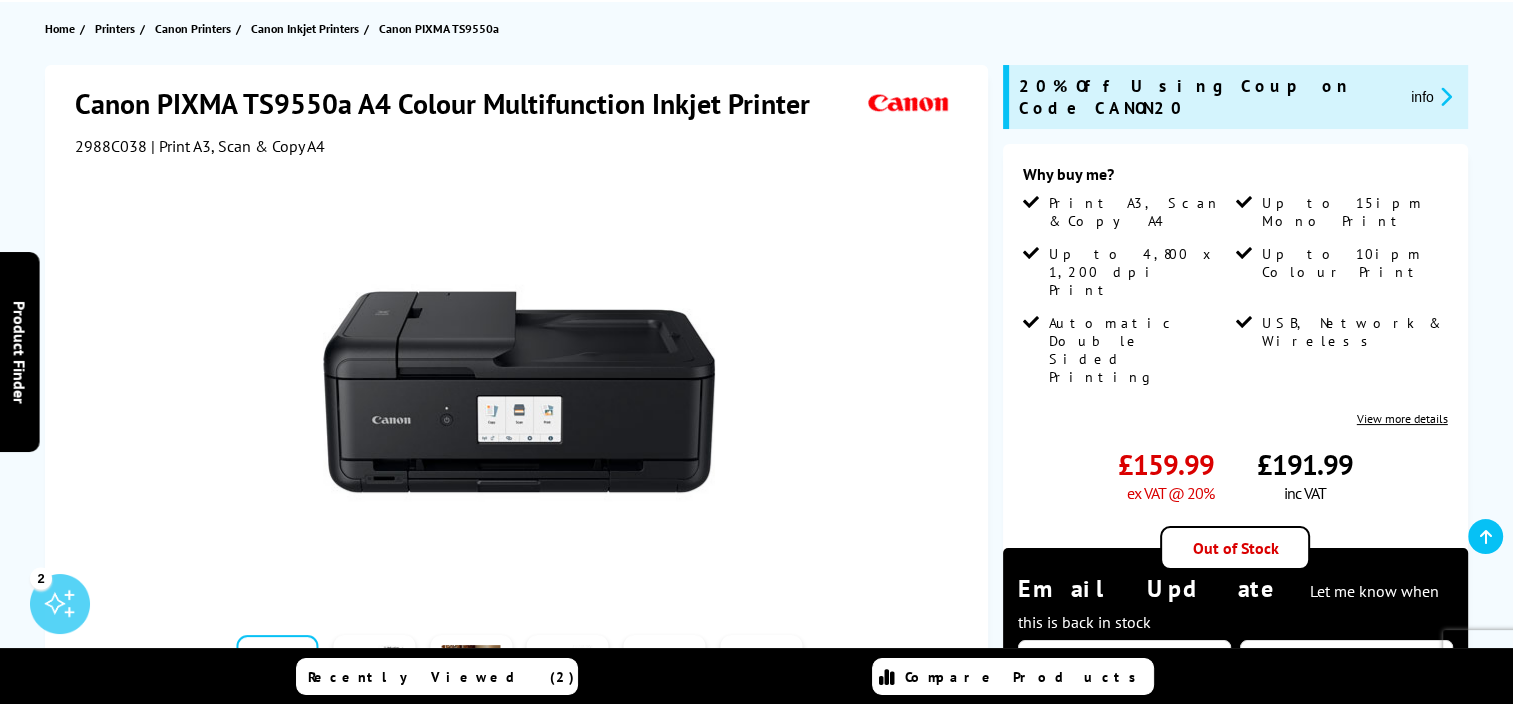 scroll, scrollTop: 0, scrollLeft: 15, axis: horizontal 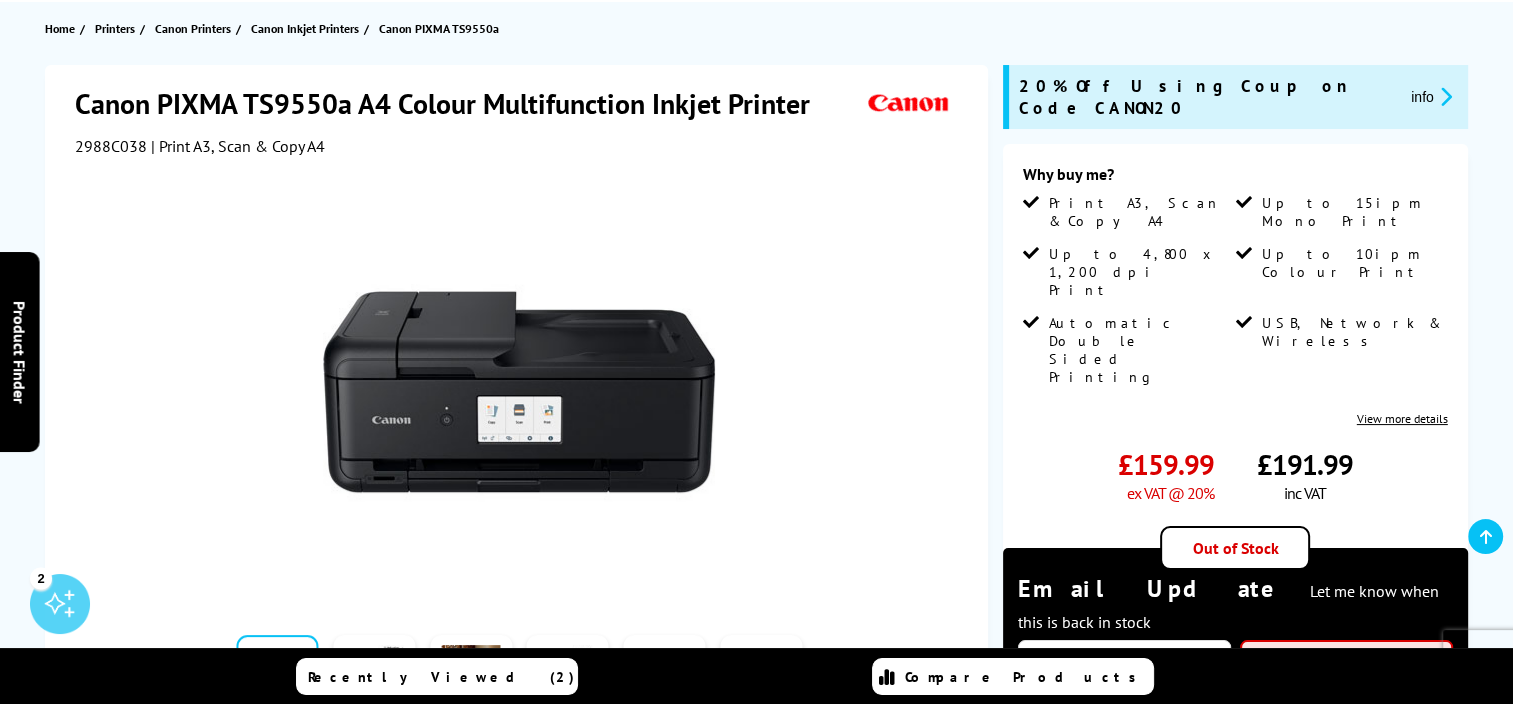 drag, startPoint x: 1292, startPoint y: 522, endPoint x: 1209, endPoint y: 522, distance: 83 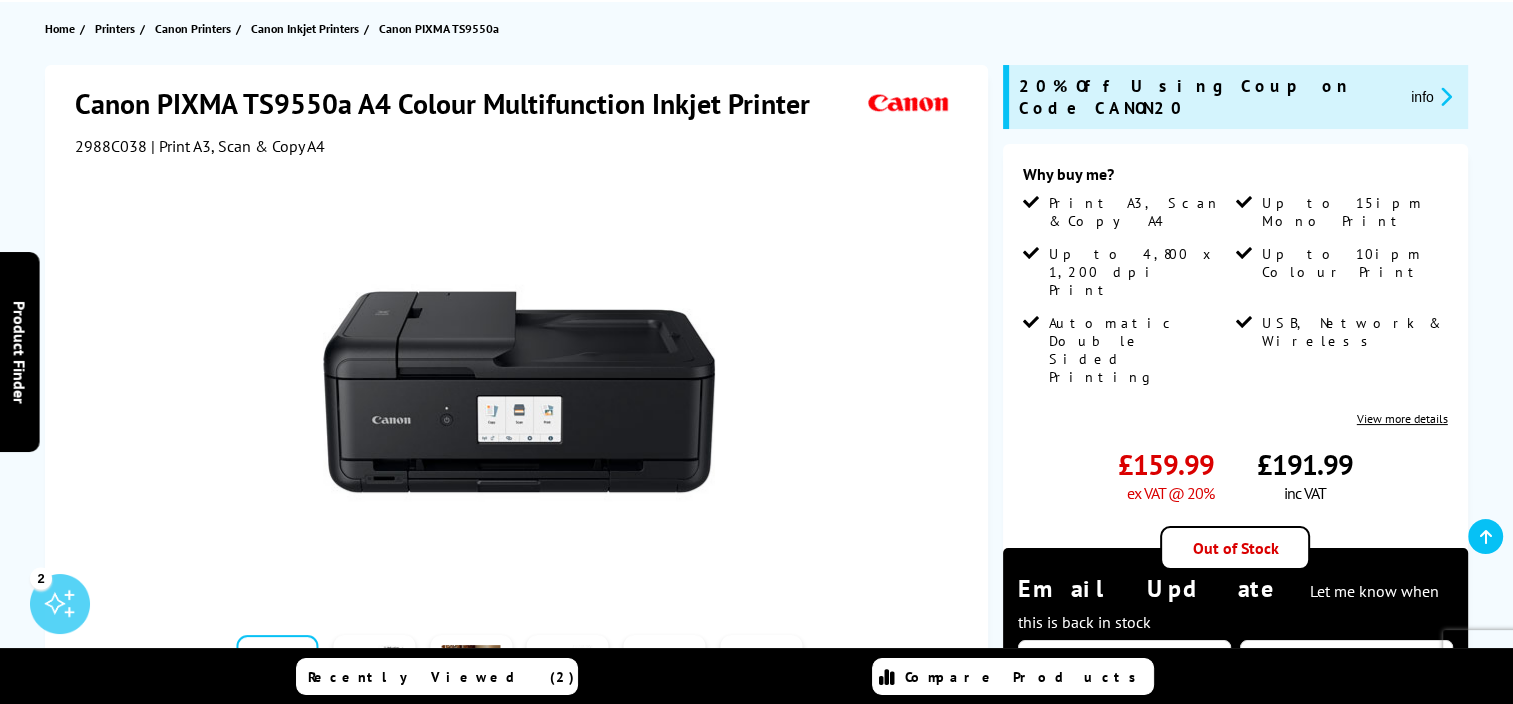 type on "**********" 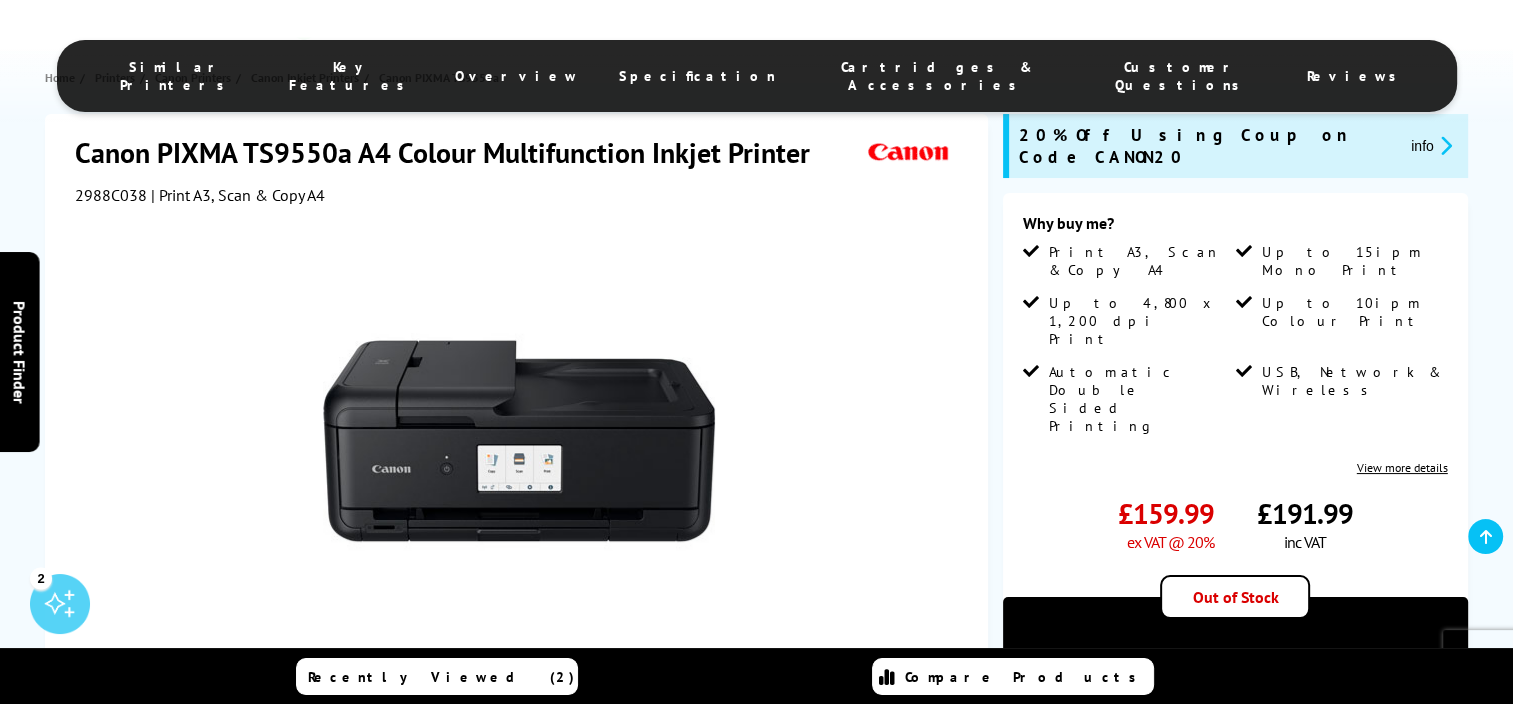 scroll, scrollTop: 500, scrollLeft: 0, axis: vertical 